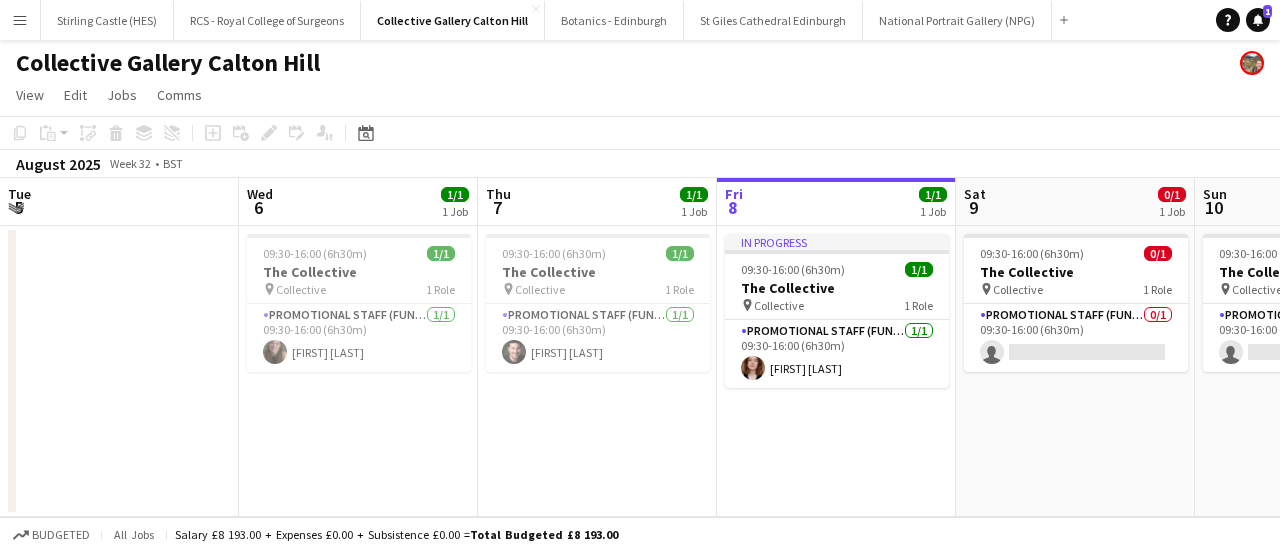 scroll, scrollTop: 0, scrollLeft: 0, axis: both 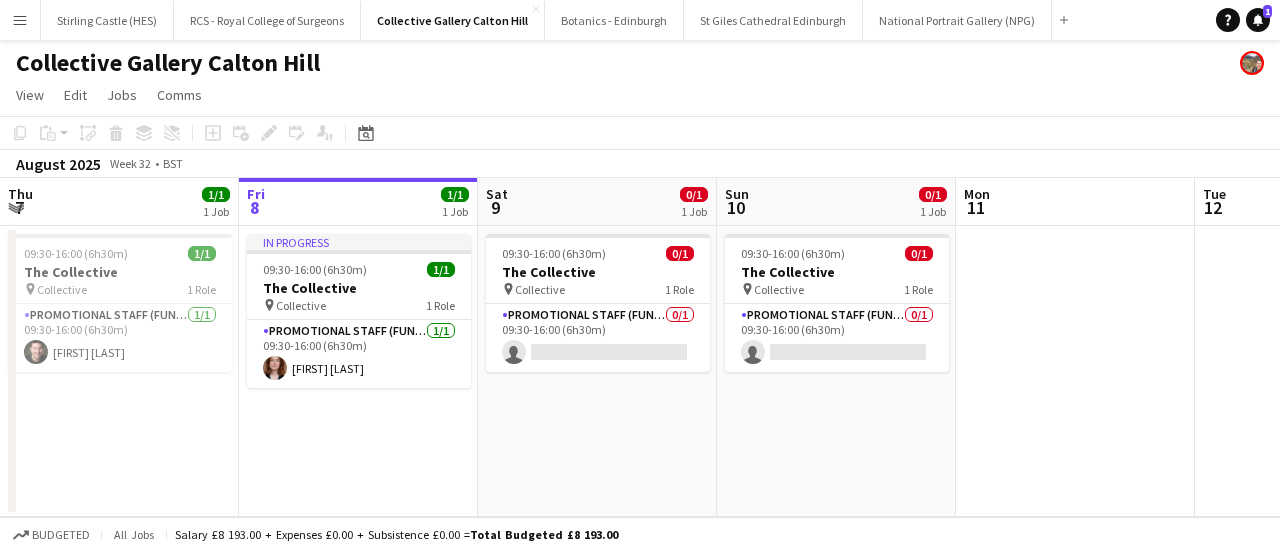 click on "Menu" at bounding box center (20, 20) 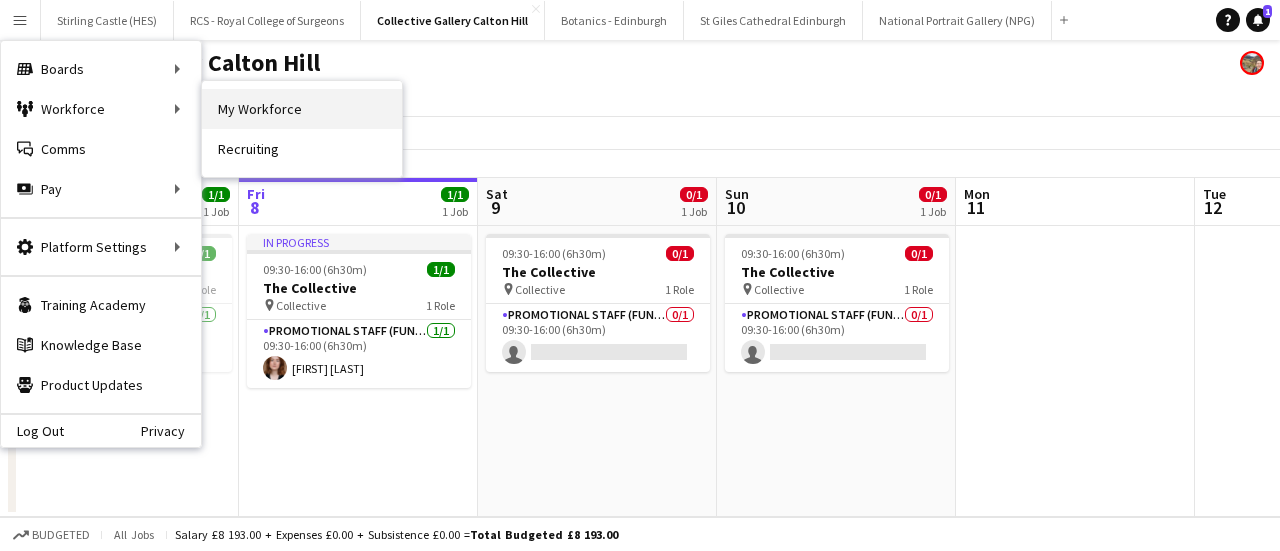 click on "My Workforce" at bounding box center [302, 109] 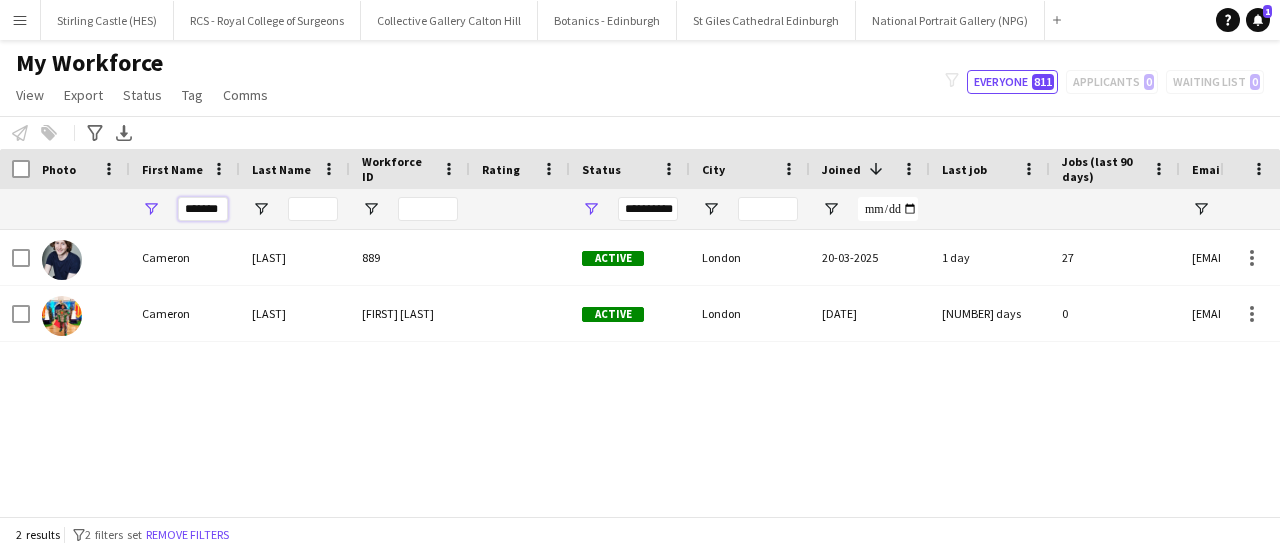 click on "*******" at bounding box center (203, 209) 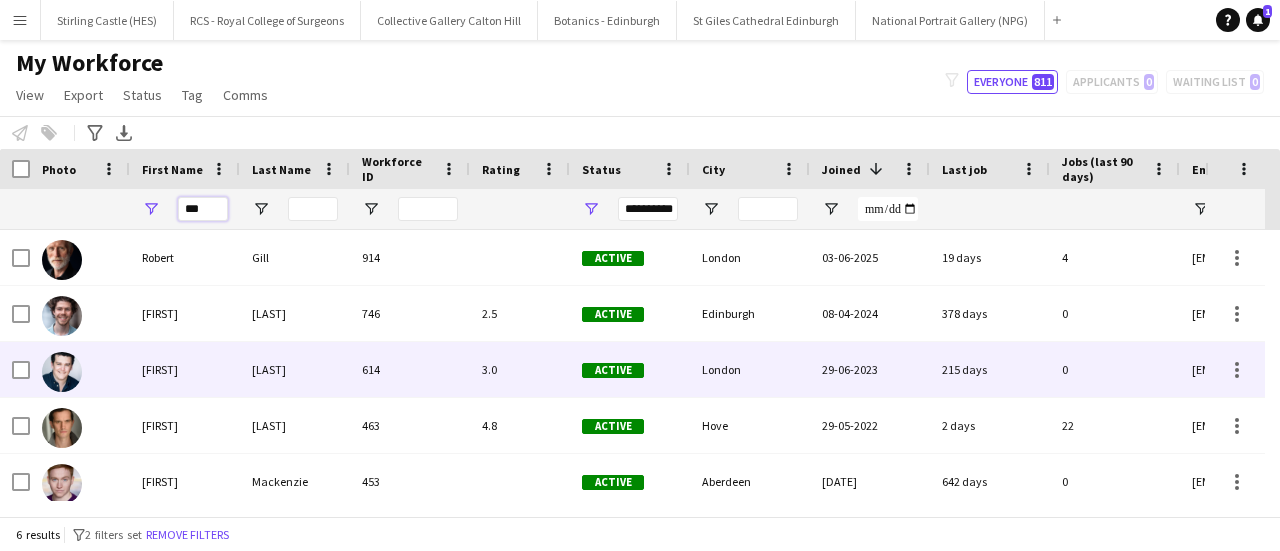 scroll, scrollTop: 38, scrollLeft: 0, axis: vertical 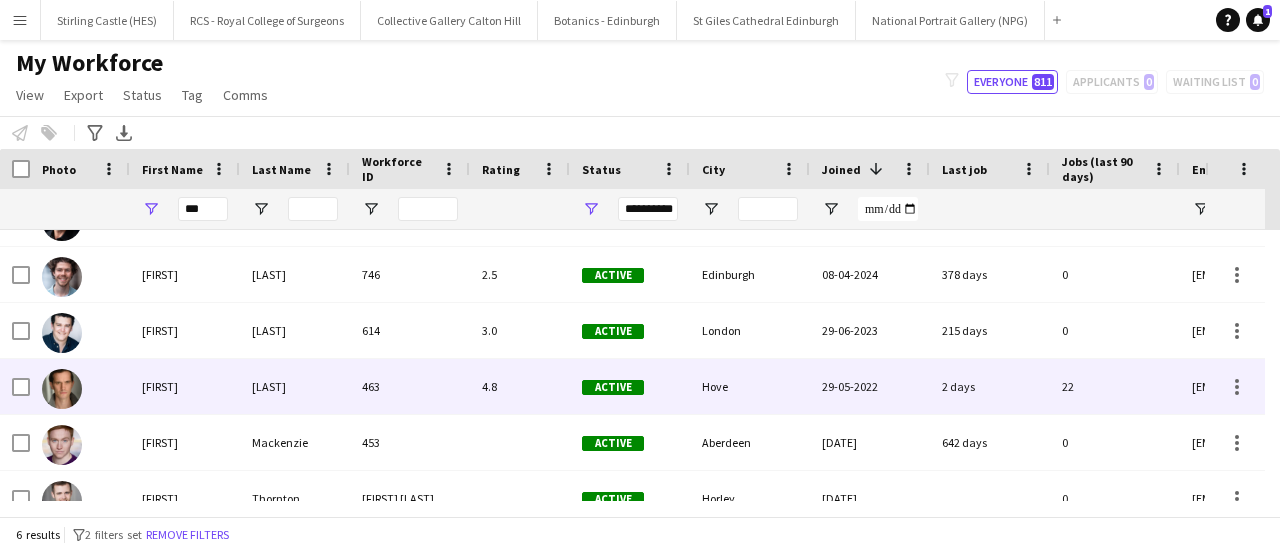 click on "[FIRST]" at bounding box center [185, 386] 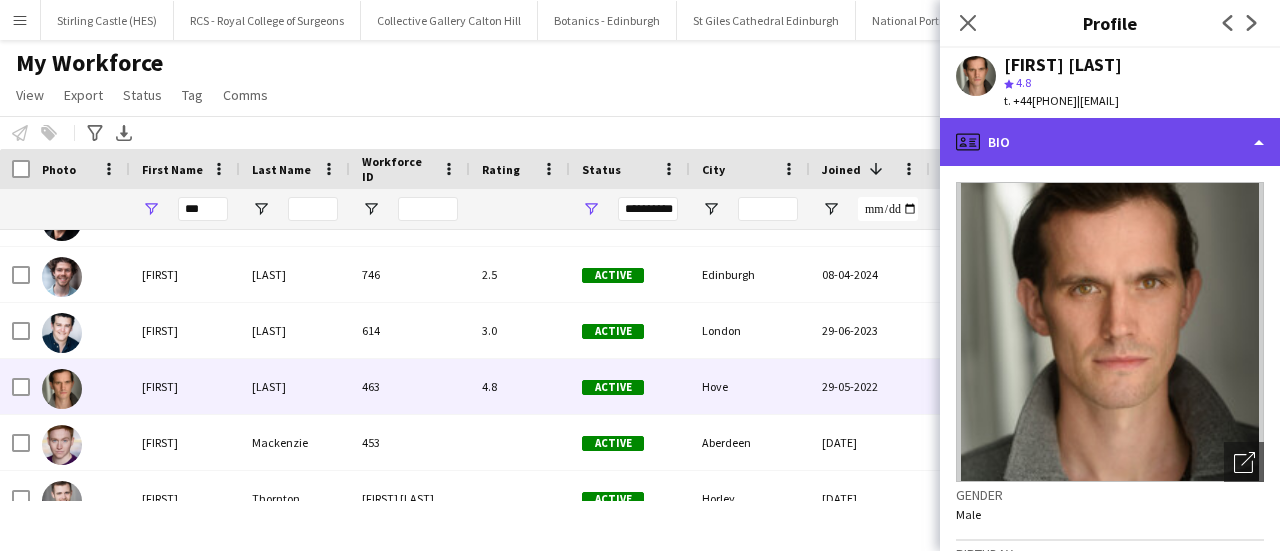 click on "profile
Bio" 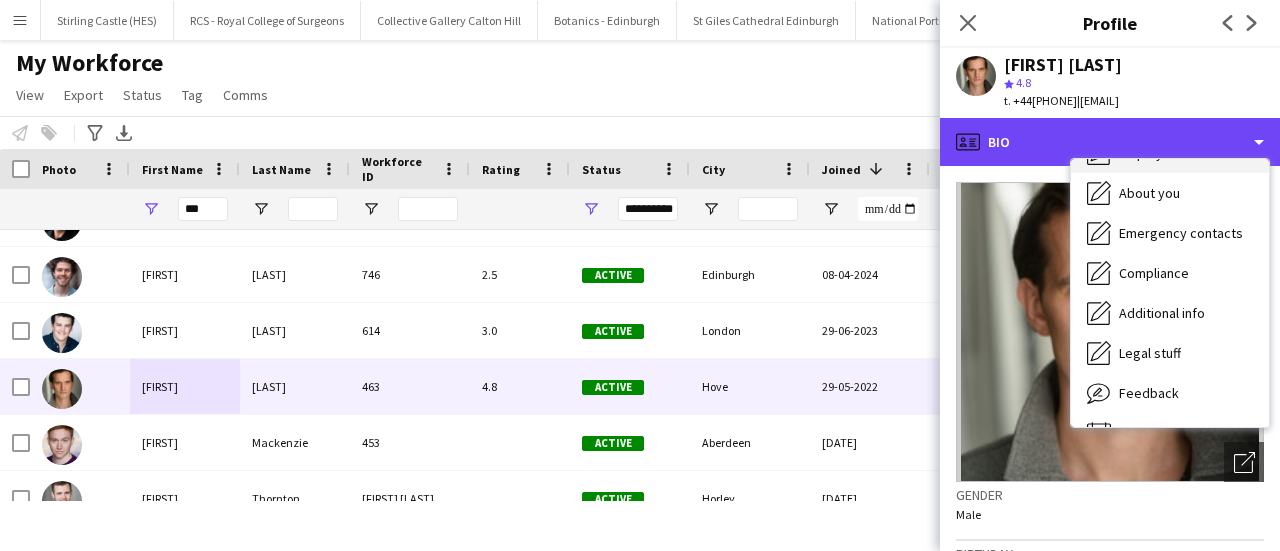 scroll, scrollTop: 148, scrollLeft: 0, axis: vertical 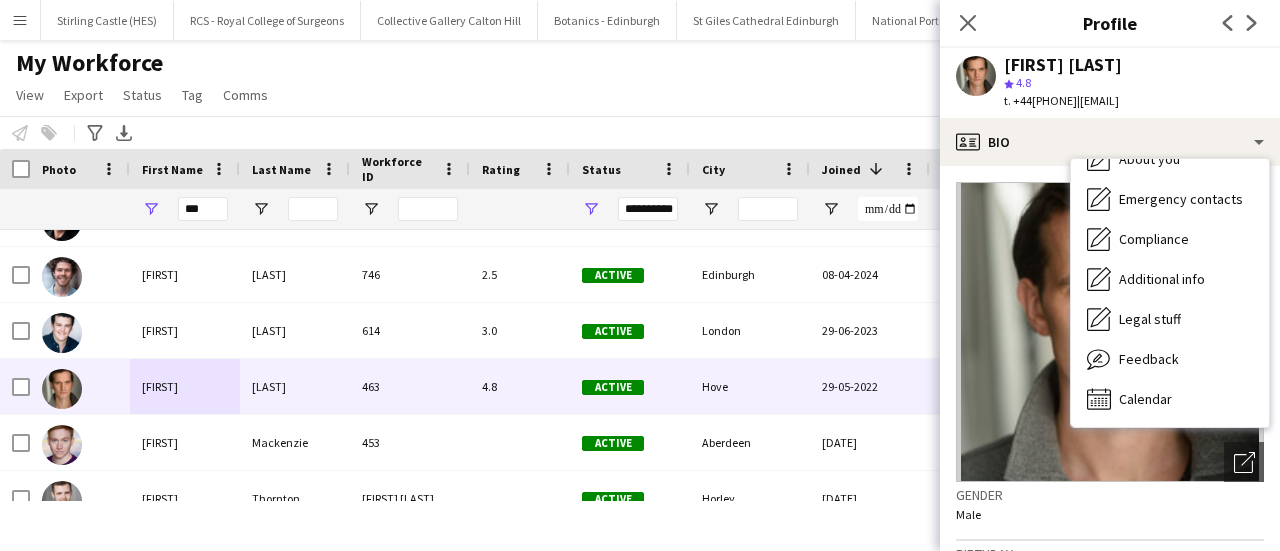 click on "star
4.8" 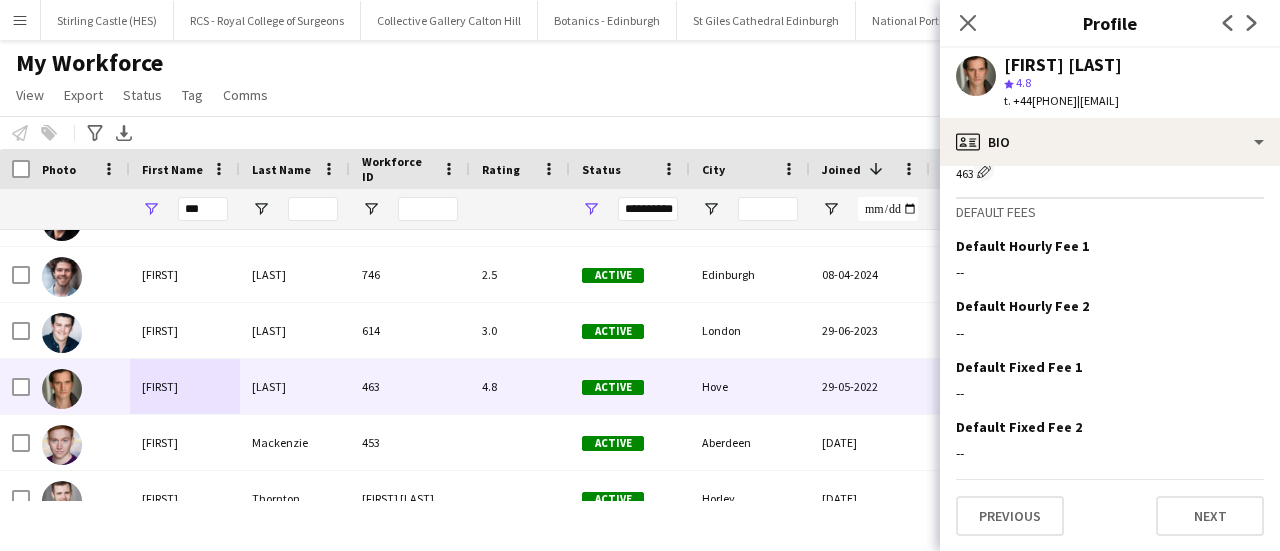 scroll, scrollTop: 0, scrollLeft: 0, axis: both 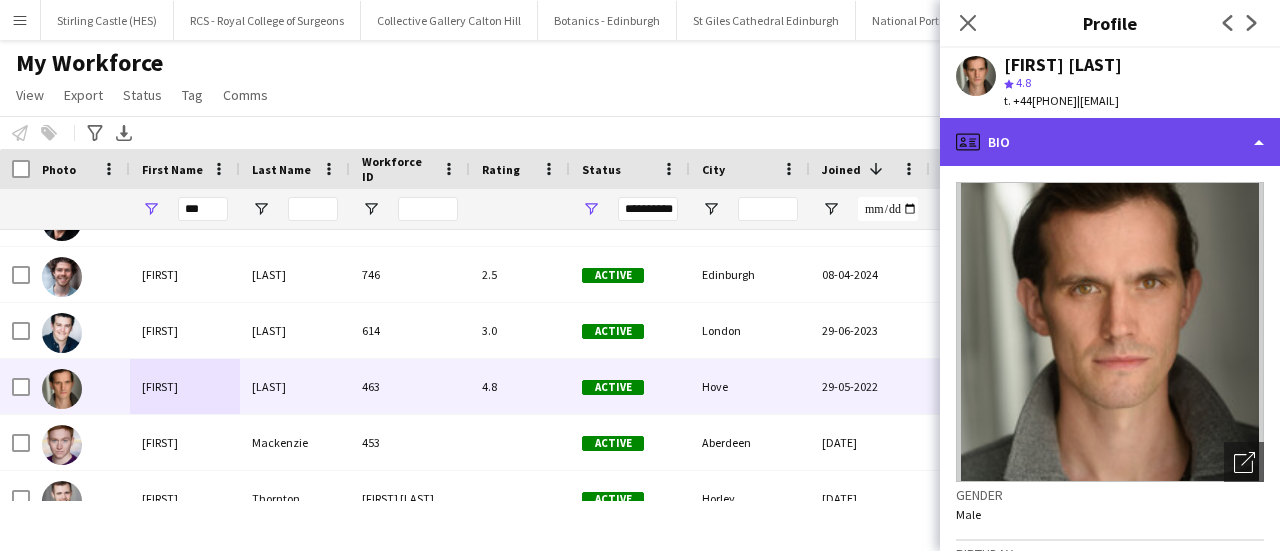 click on "profile
Bio" 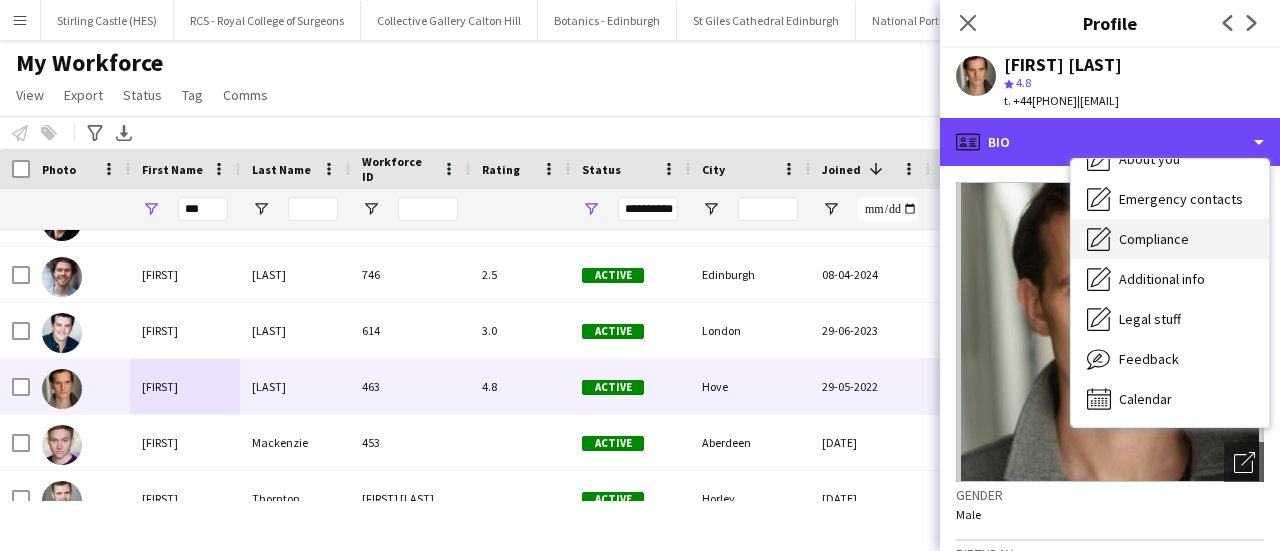scroll, scrollTop: 0, scrollLeft: 0, axis: both 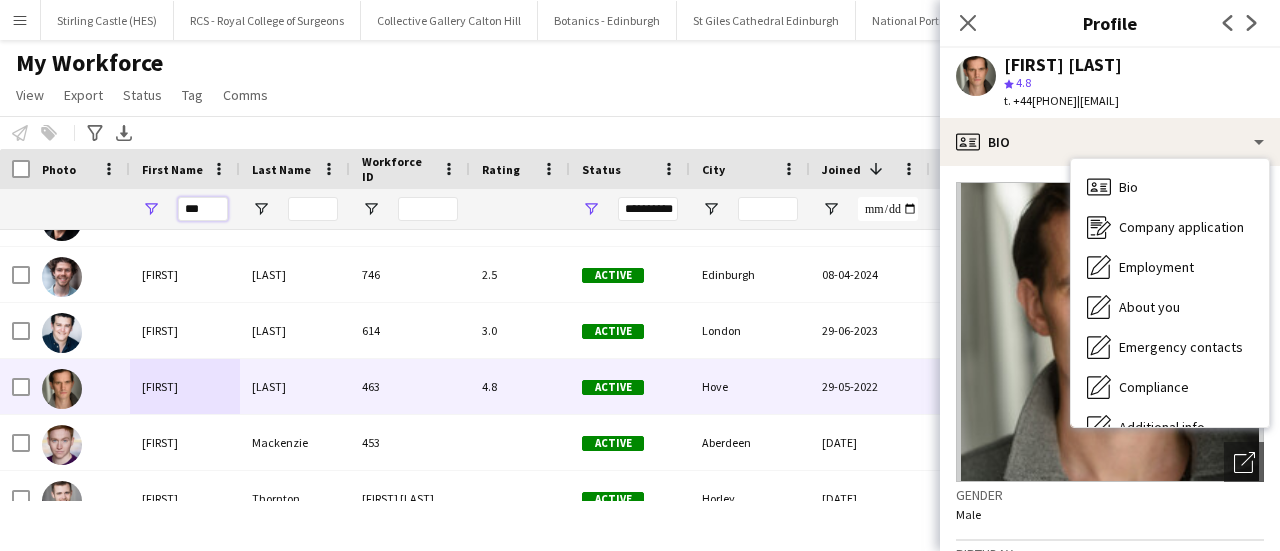 click on "***" at bounding box center [203, 209] 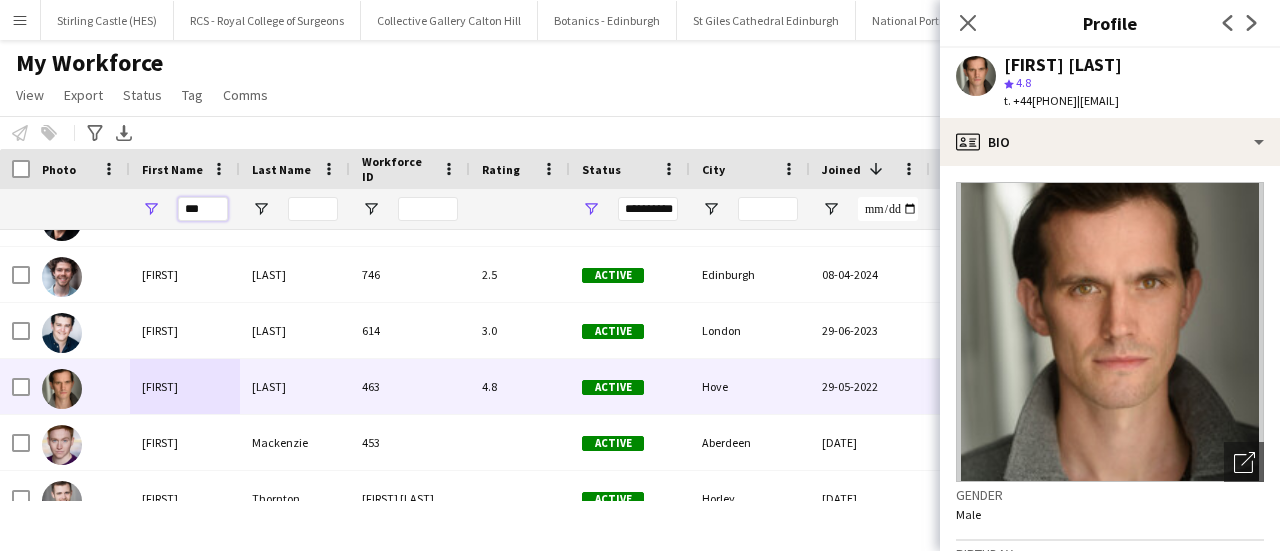 click on "***" at bounding box center [203, 209] 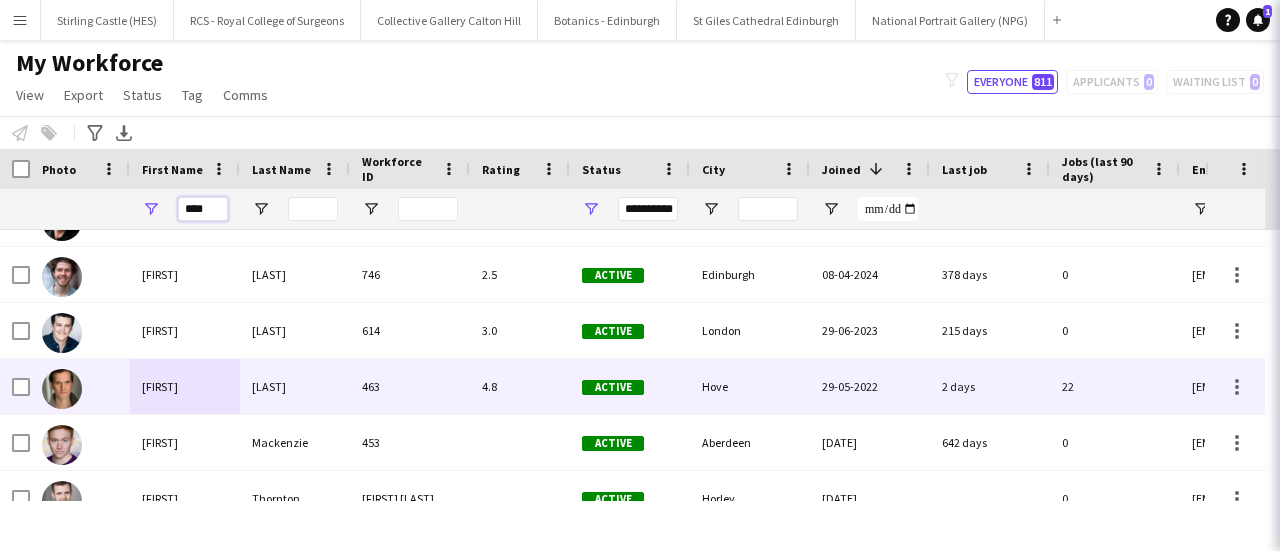 scroll, scrollTop: 0, scrollLeft: 0, axis: both 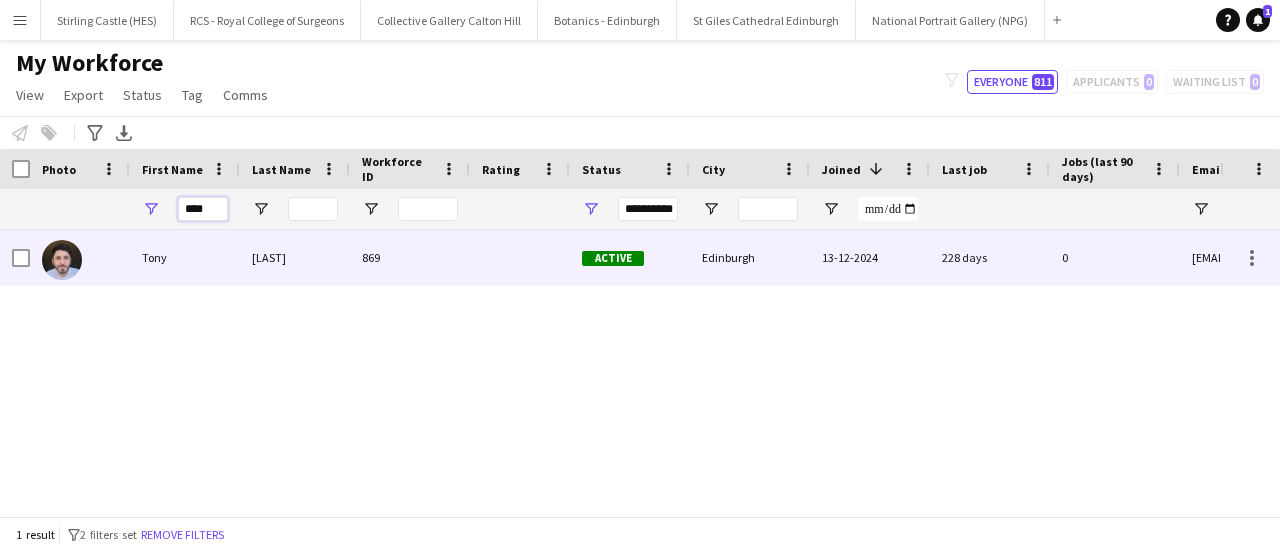 type on "****" 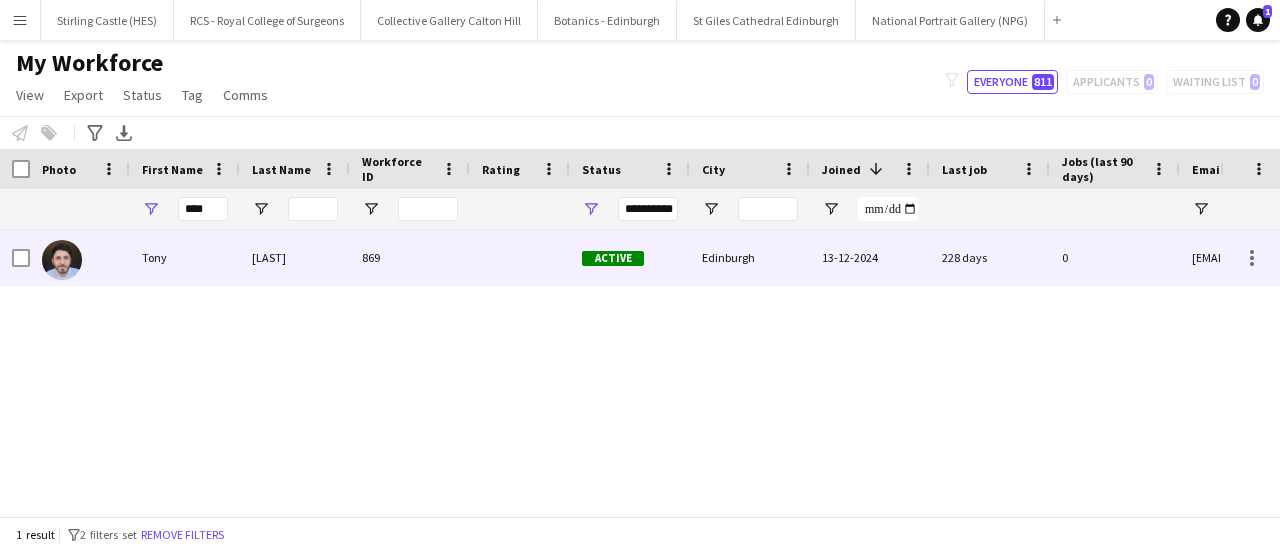 click at bounding box center (80, 257) 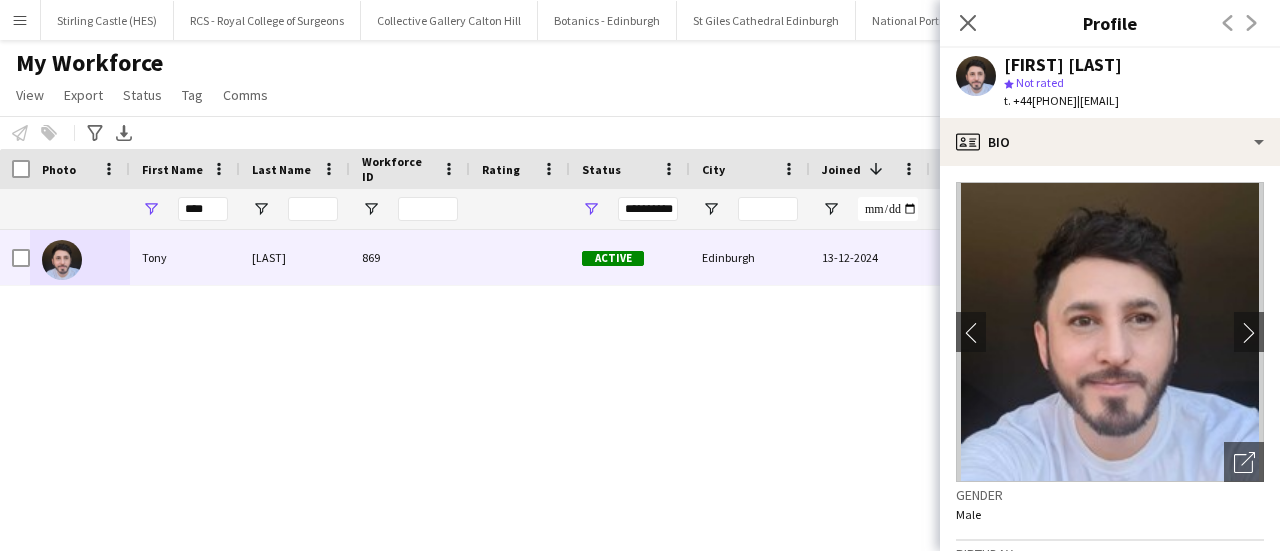 click on "chevron-left
chevron-right
Open photos pop-in
Gender   Male   Birthday   [DATE]   ([AGE] years)   Location   [NUMBER] [STREET], Flat [NUMBER], [CITY], [POSTAL CODE]   Work history   First experience: [DATE]   Average jobs: 4   Favourite job: Christmas Character   Applications total count: 4   Cancelled jobs count: 0   Cancelled jobs total count: 0   Worked jobs count: 0   Worked jobs total count: 4   Roles
Edit crew company roles
Cloakroom, Event Staff (Arts&Crafts), Events (Event Staff), Promotional Staffing (Character Staff), Promotional Staffing (Exhibition Host), Promotional Staffing (Promotional models)   Skills
Edit crew company skills
ok-circled2
background
Layer 1
cross-circle-red
background
Layer 1
Character Actor" 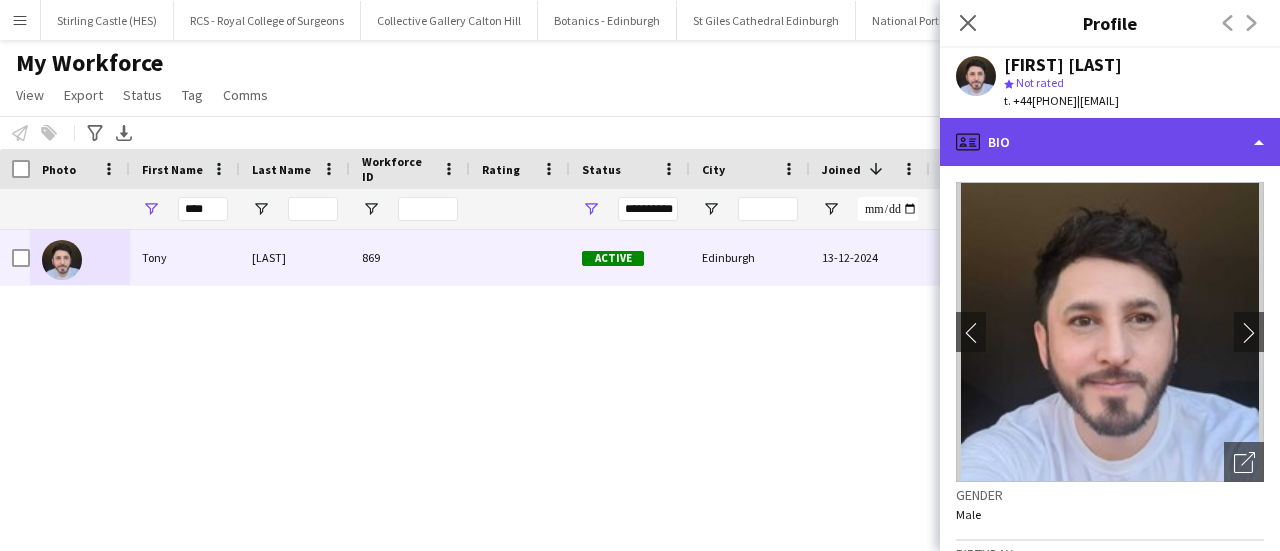 click on "profile
Bio" 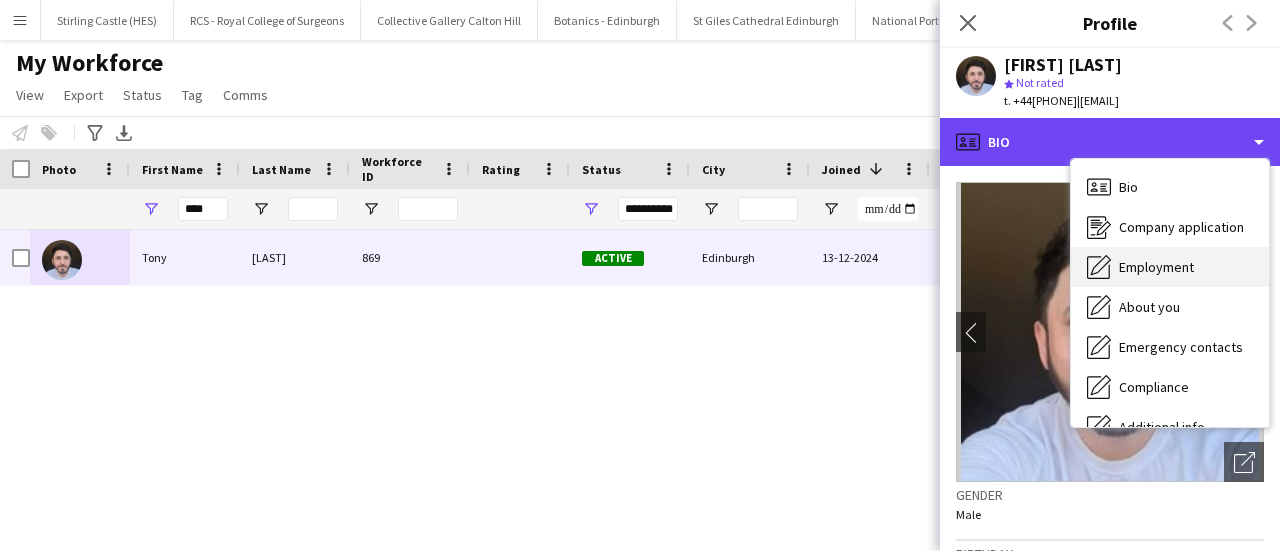 scroll, scrollTop: 148, scrollLeft: 0, axis: vertical 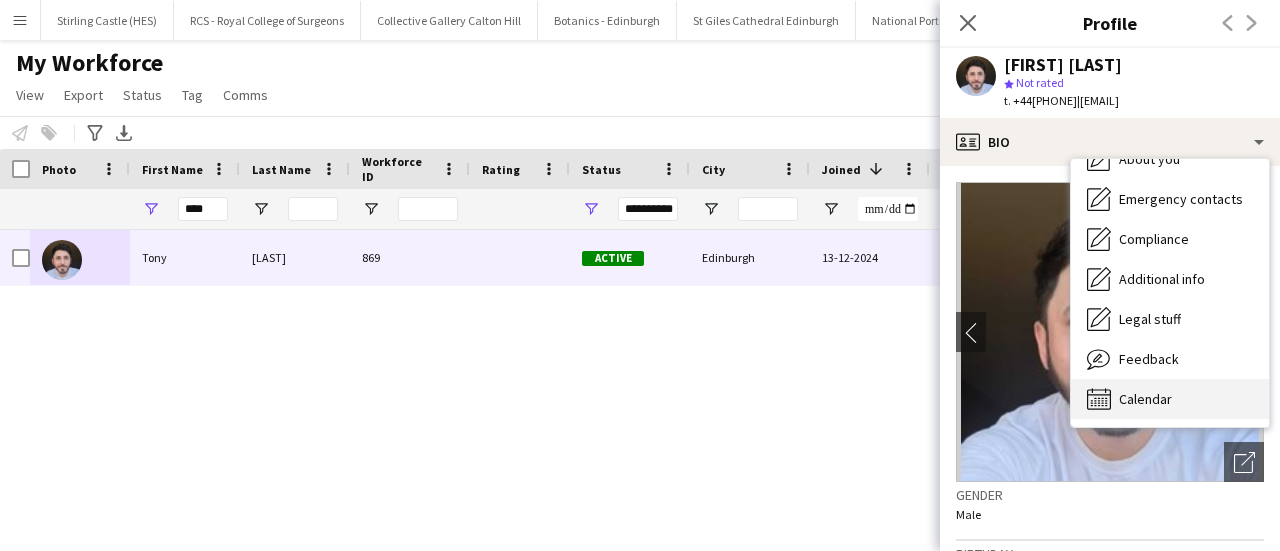 click on "Calendar
Calendar" at bounding box center (1170, 399) 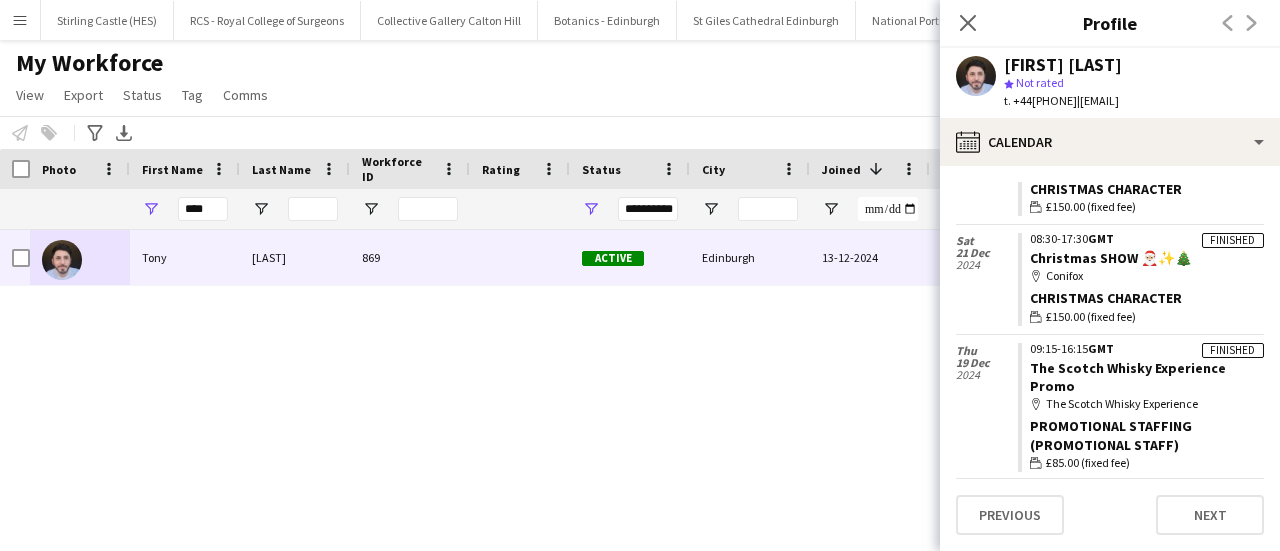 scroll, scrollTop: 0, scrollLeft: 0, axis: both 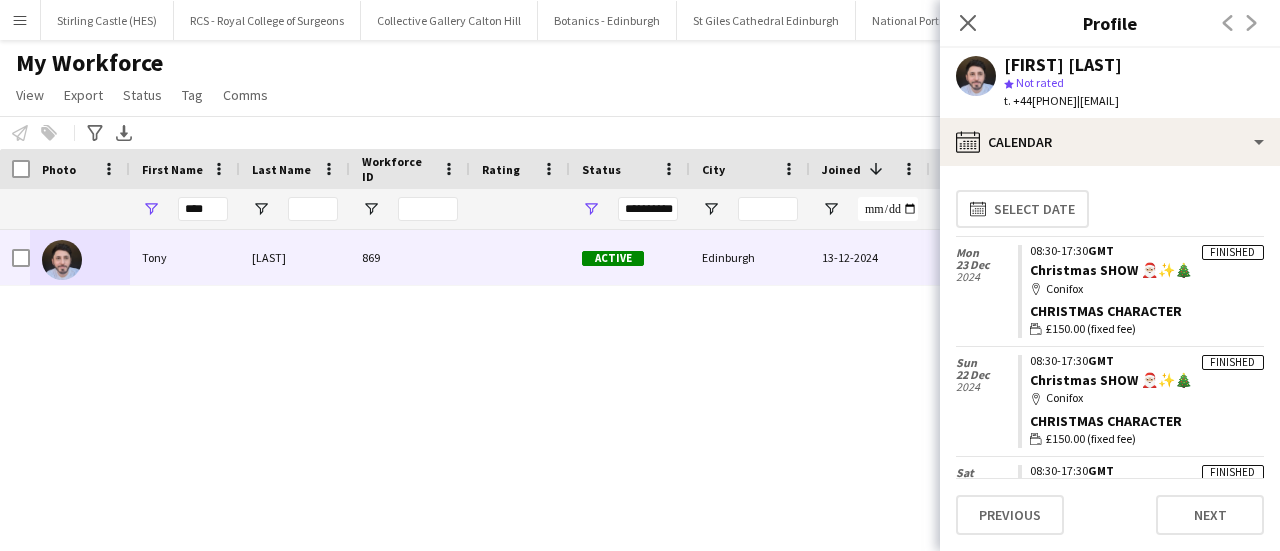 click on "[FIRST] [LAST] [NUMBER] Active Edinburgh [DATE] [NUMBER] days 0 [EMAIL]" at bounding box center (610, 365) 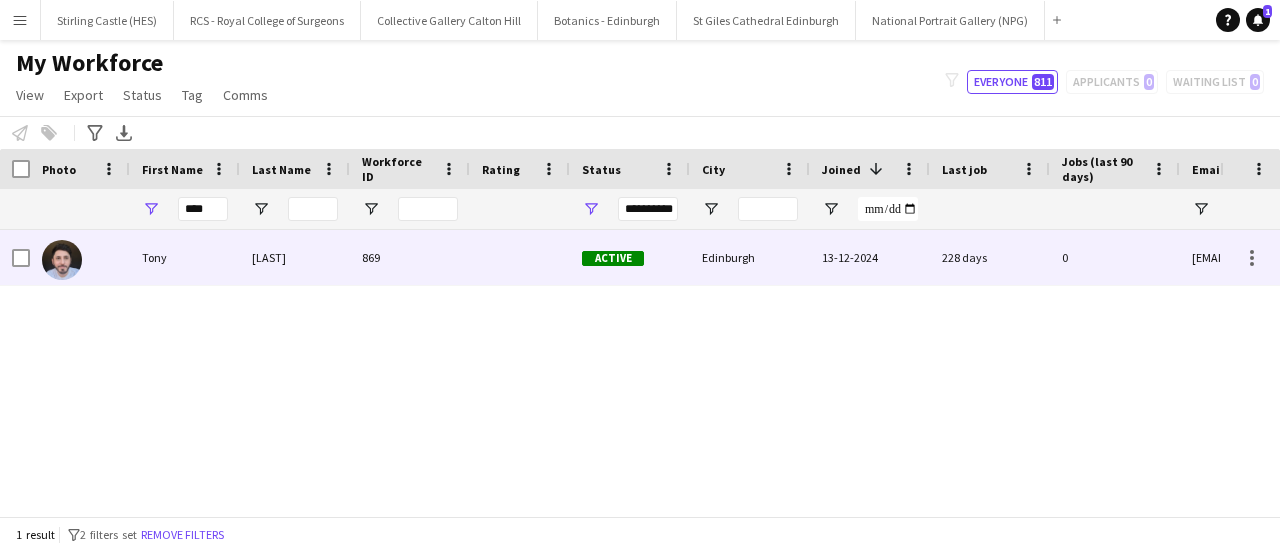 click at bounding box center [520, 257] 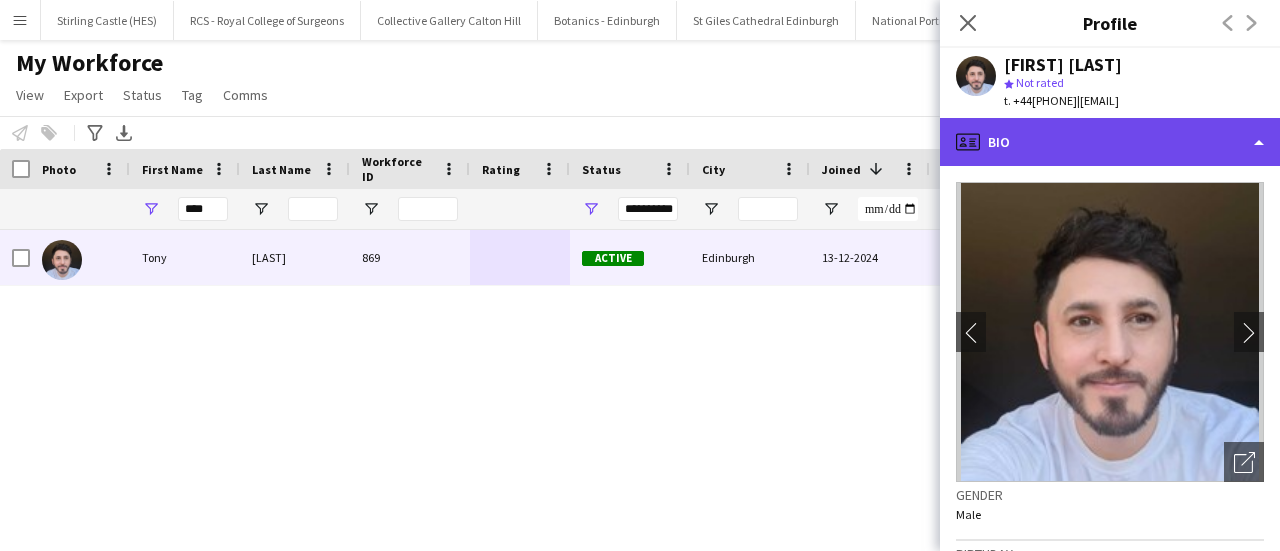click on "profile
Bio" 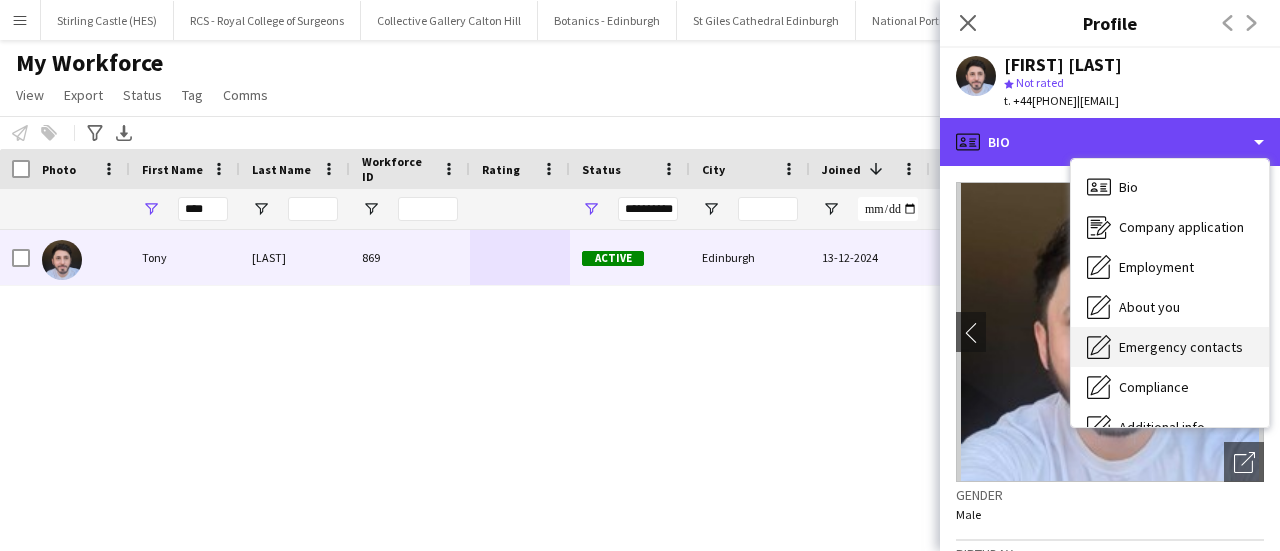 scroll, scrollTop: 148, scrollLeft: 0, axis: vertical 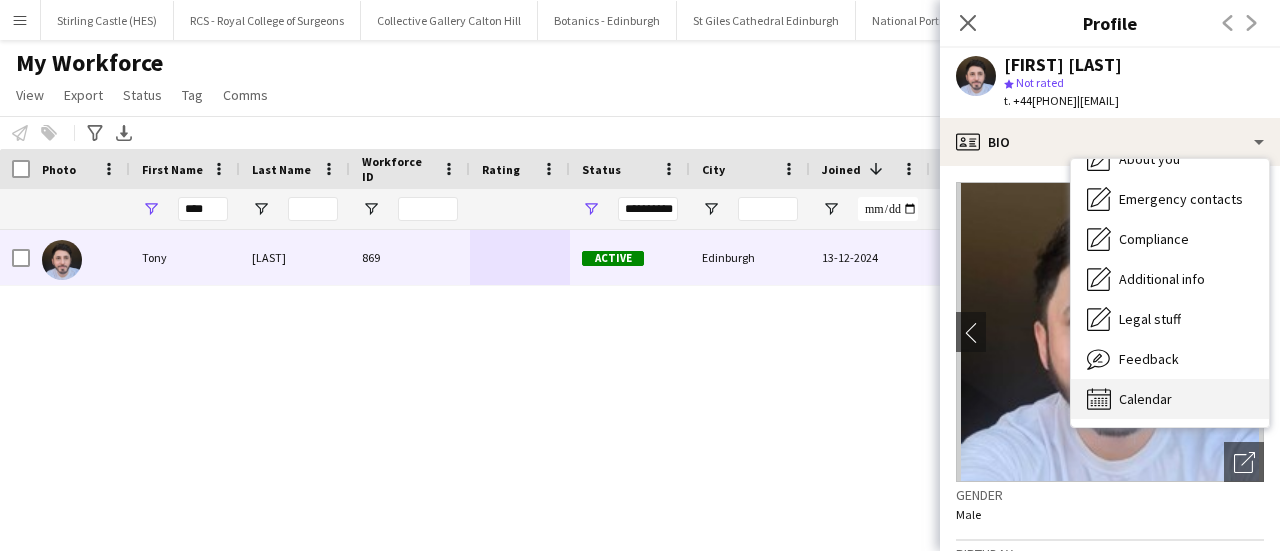 click on "Calendar" at bounding box center (1145, 399) 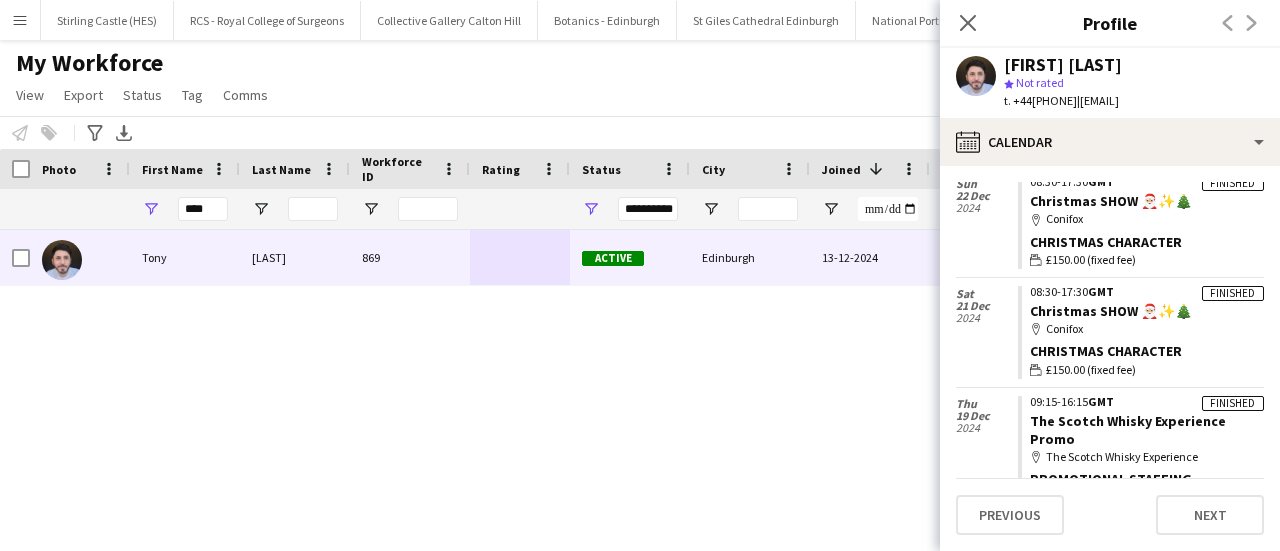 scroll, scrollTop: 232, scrollLeft: 0, axis: vertical 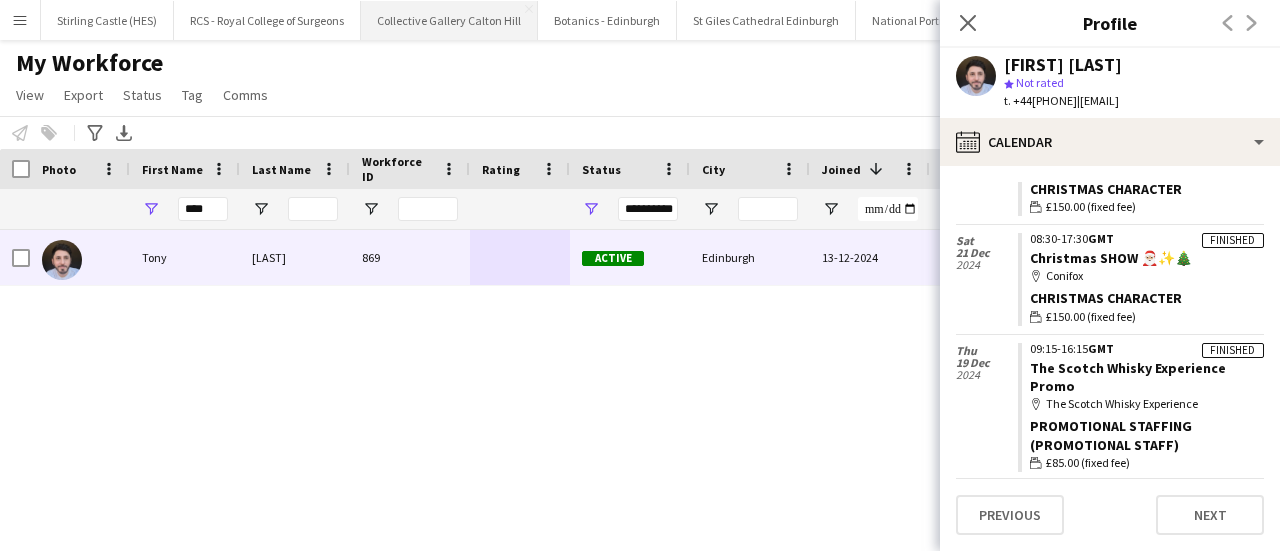 click on "Collective Gallery Calton Hill
Close" at bounding box center (449, 20) 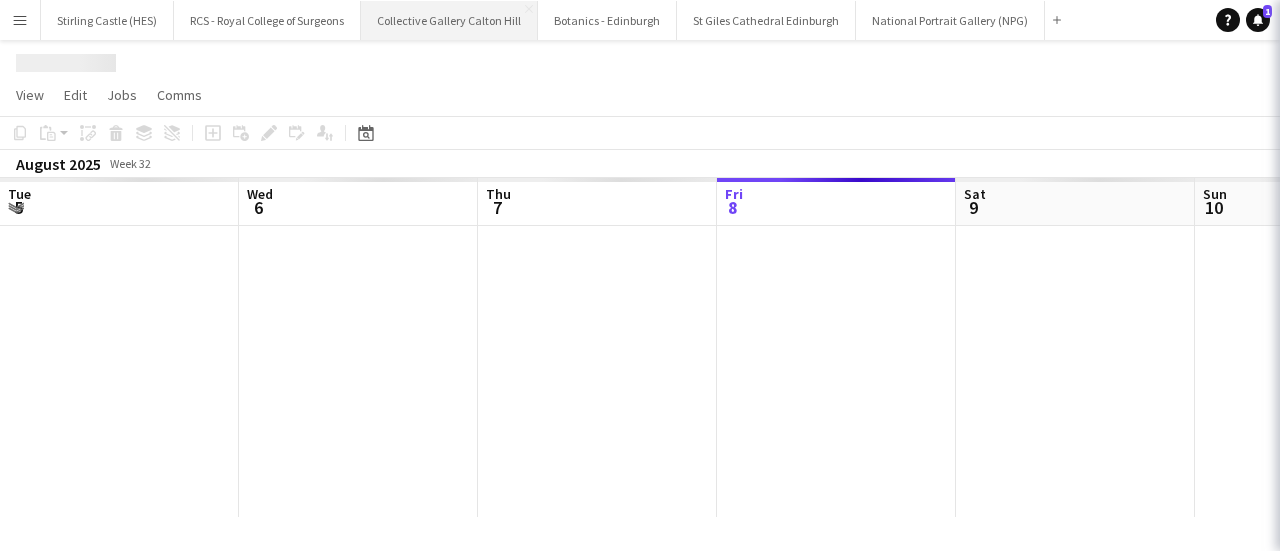 scroll, scrollTop: 0, scrollLeft: 478, axis: horizontal 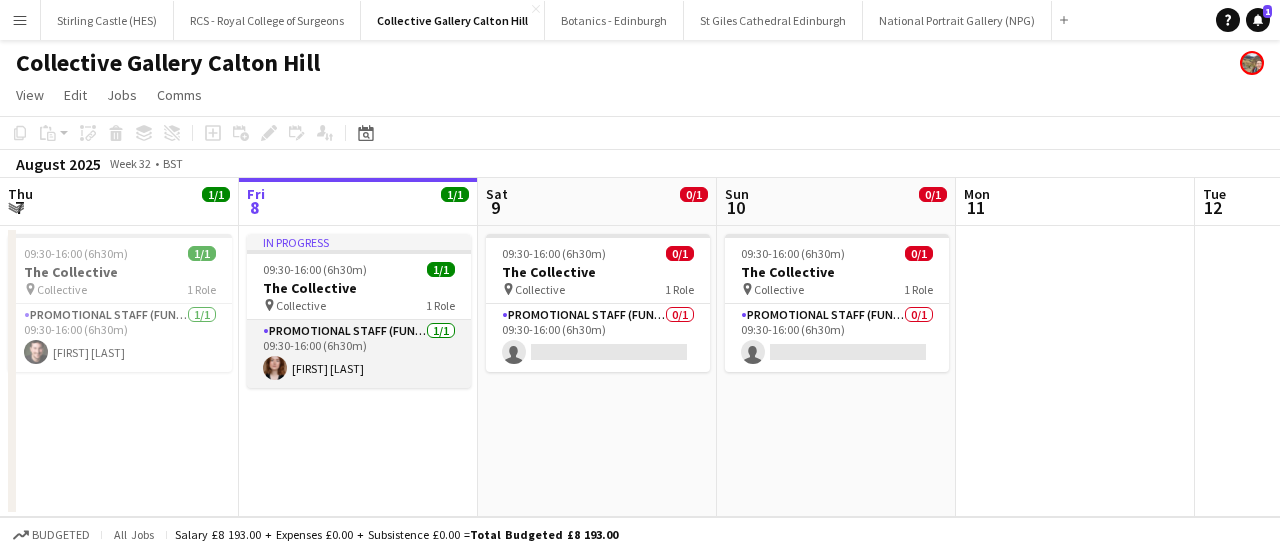 click at bounding box center (275, 368) 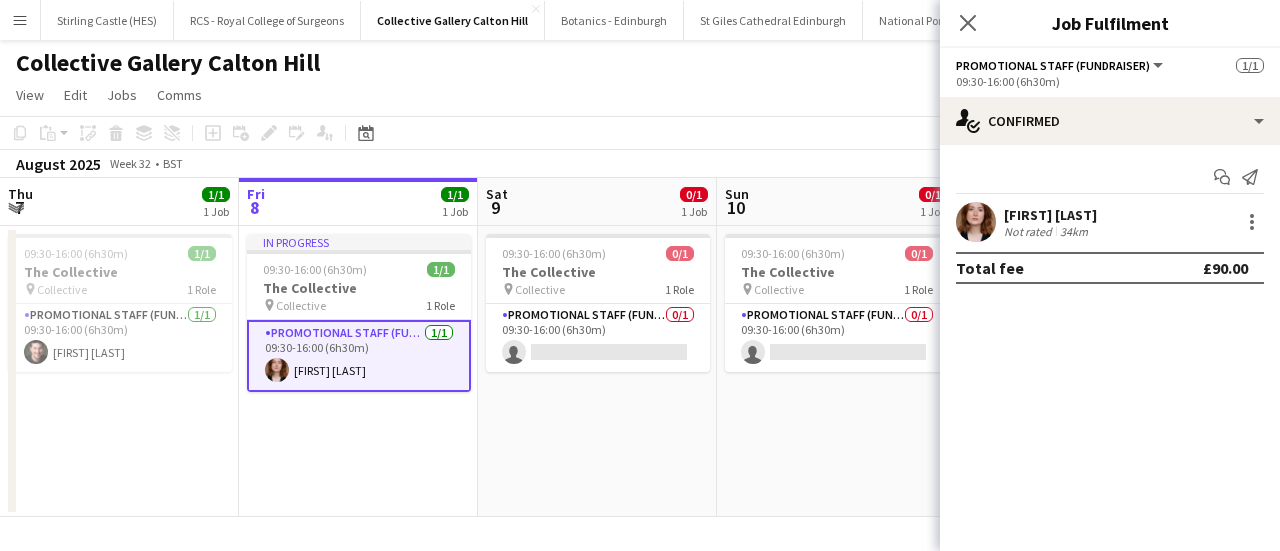 click on "Collective Gallery Calton Hill" 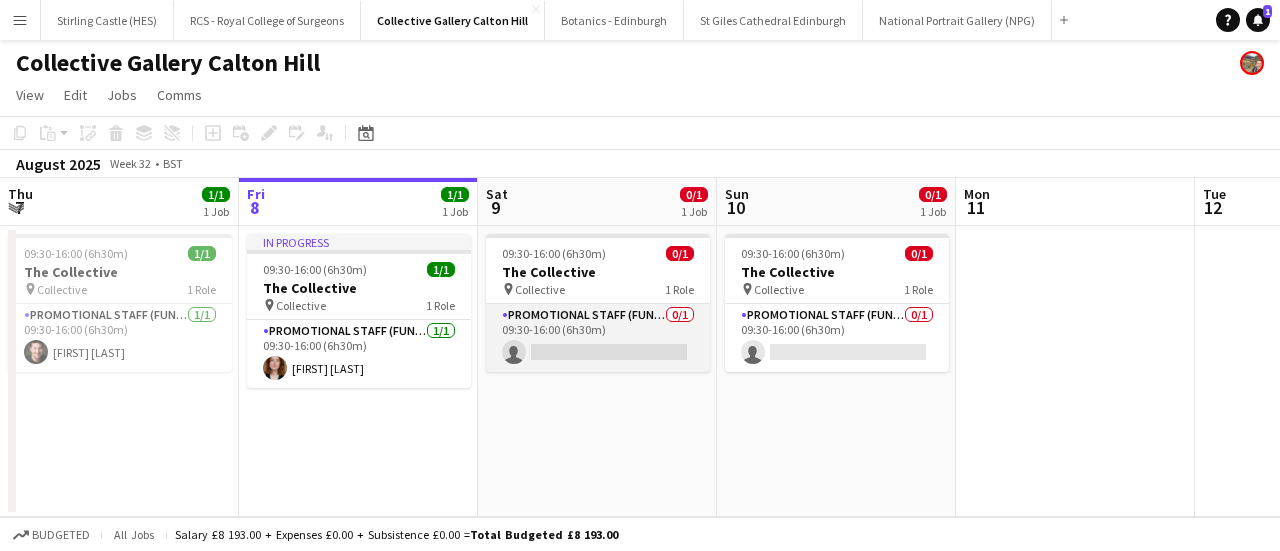 click on "Promotional Staff (Fundraiser)   0/1   09:30-16:00 (6h30m)
single-neutral-actions" at bounding box center (598, 338) 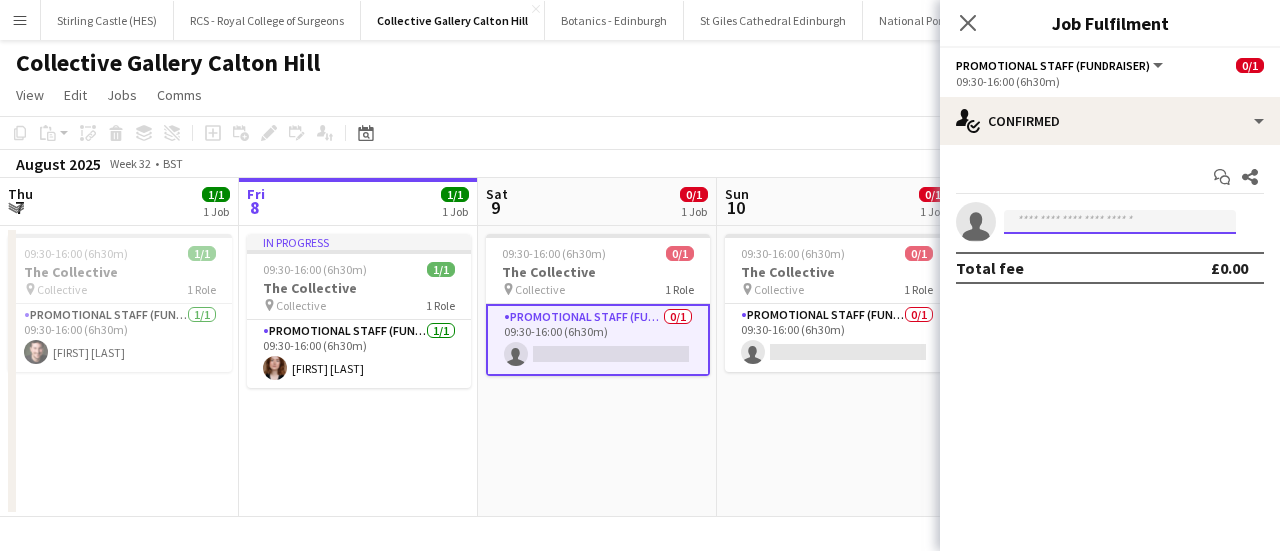 click at bounding box center [1120, 222] 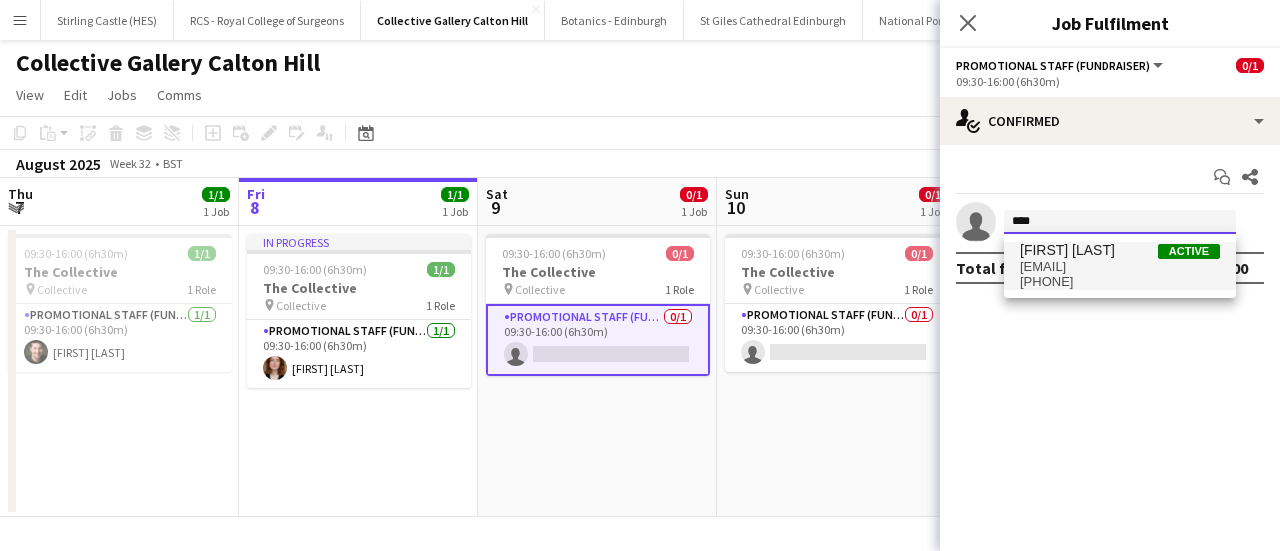 type on "****" 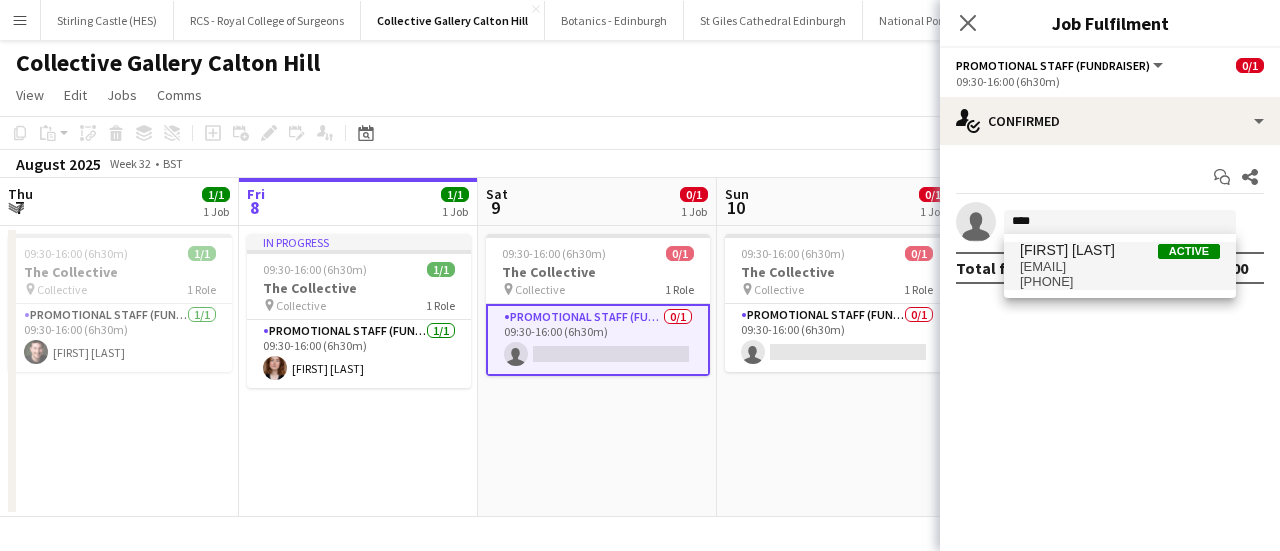 click on "[EMAIL]" at bounding box center (1120, 267) 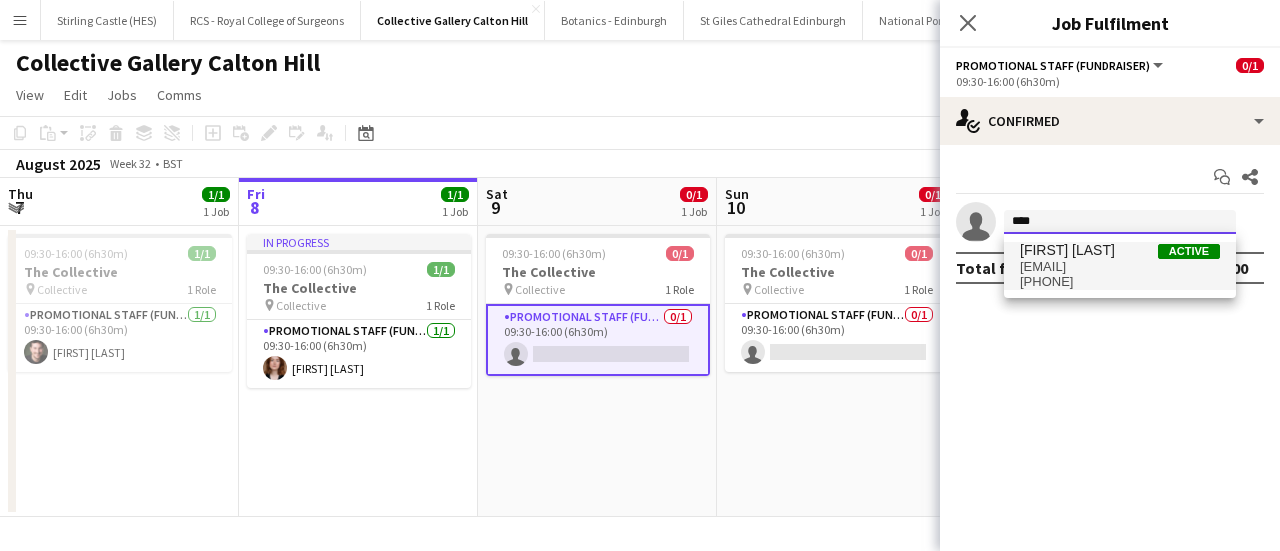 type 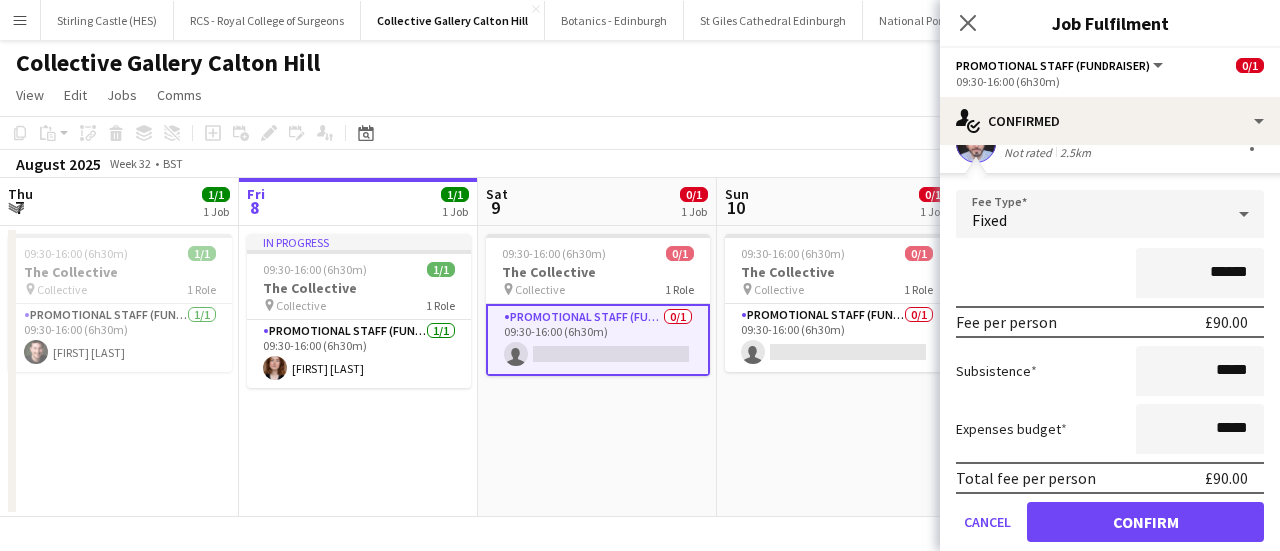 scroll, scrollTop: 85, scrollLeft: 0, axis: vertical 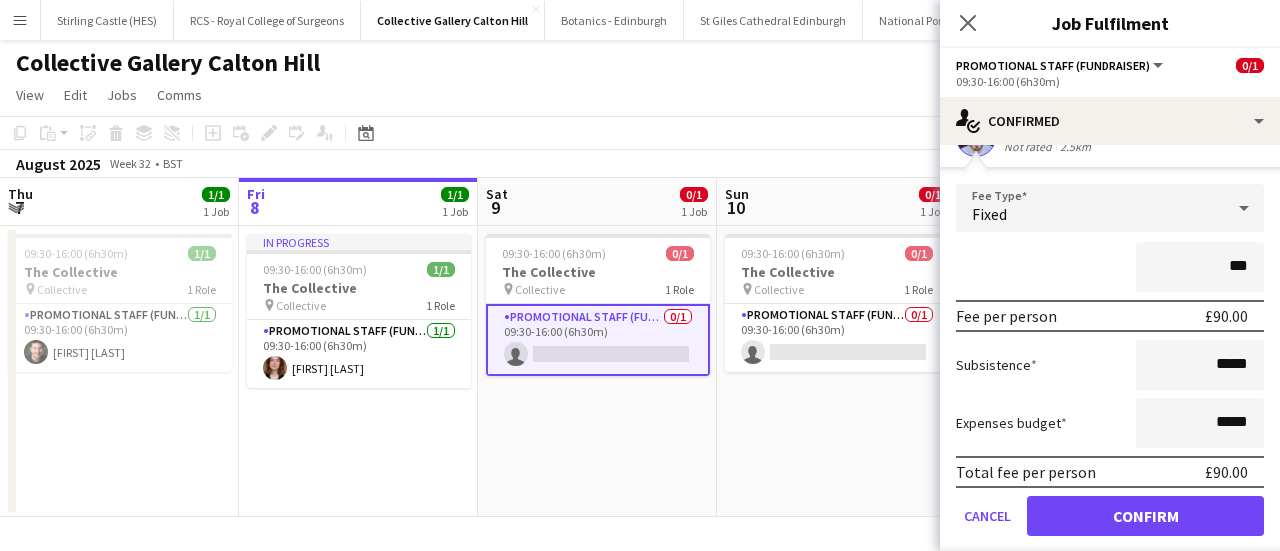 type on "**" 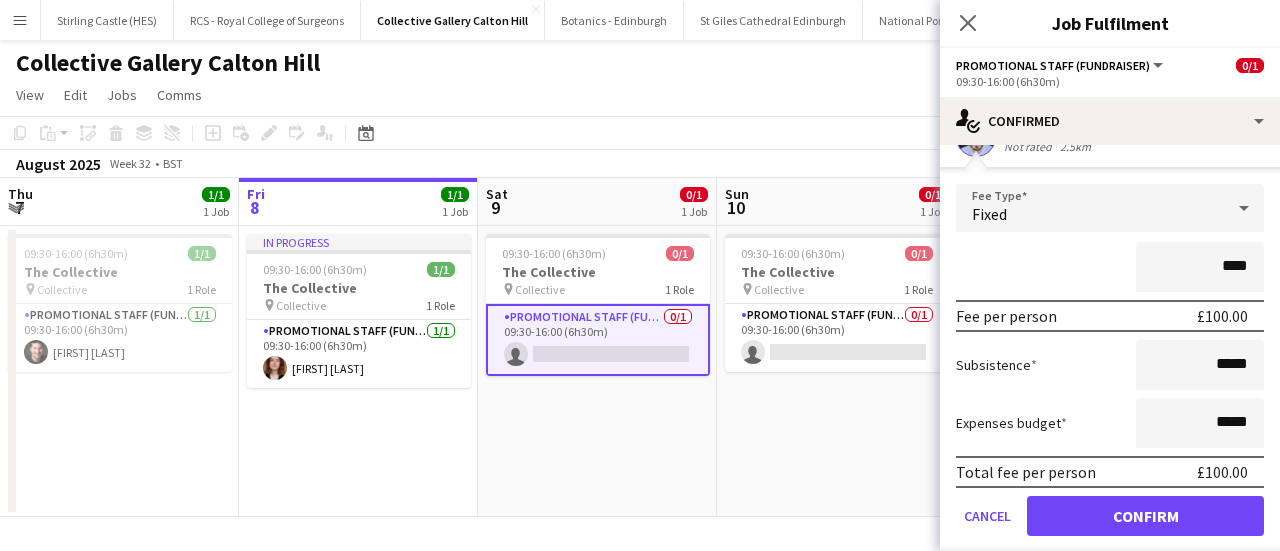 type on "****" 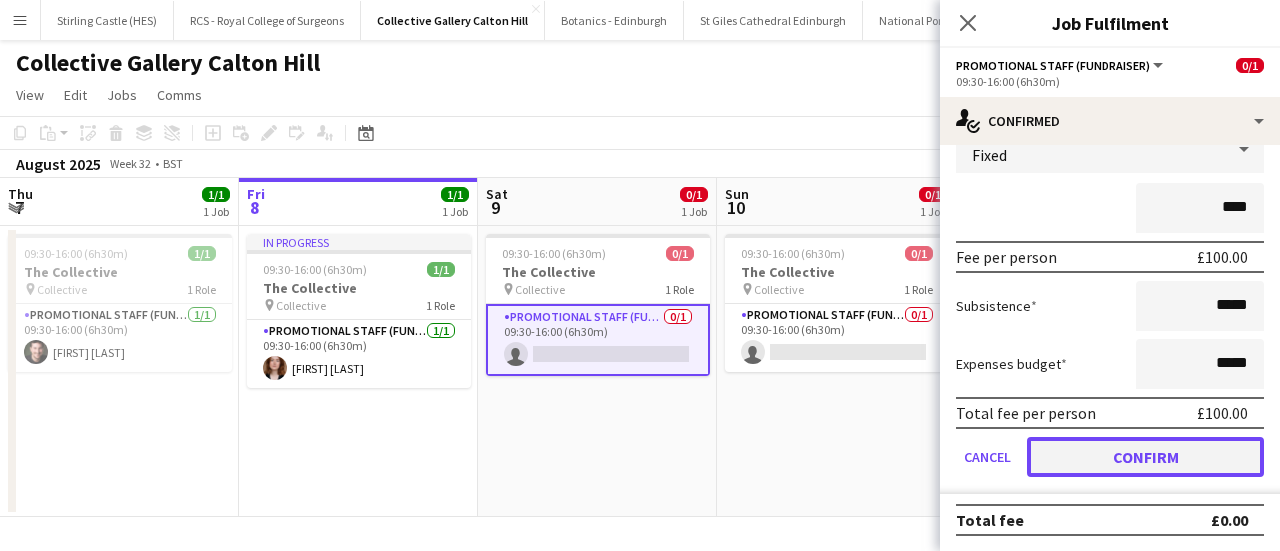 click on "Confirm" at bounding box center [1145, 457] 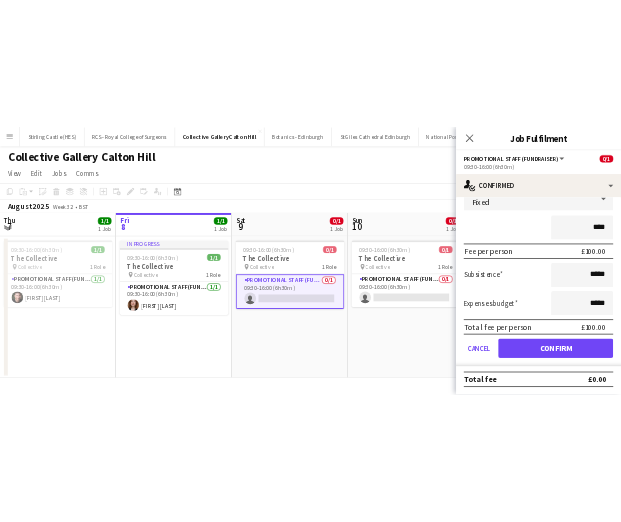 scroll, scrollTop: 0, scrollLeft: 0, axis: both 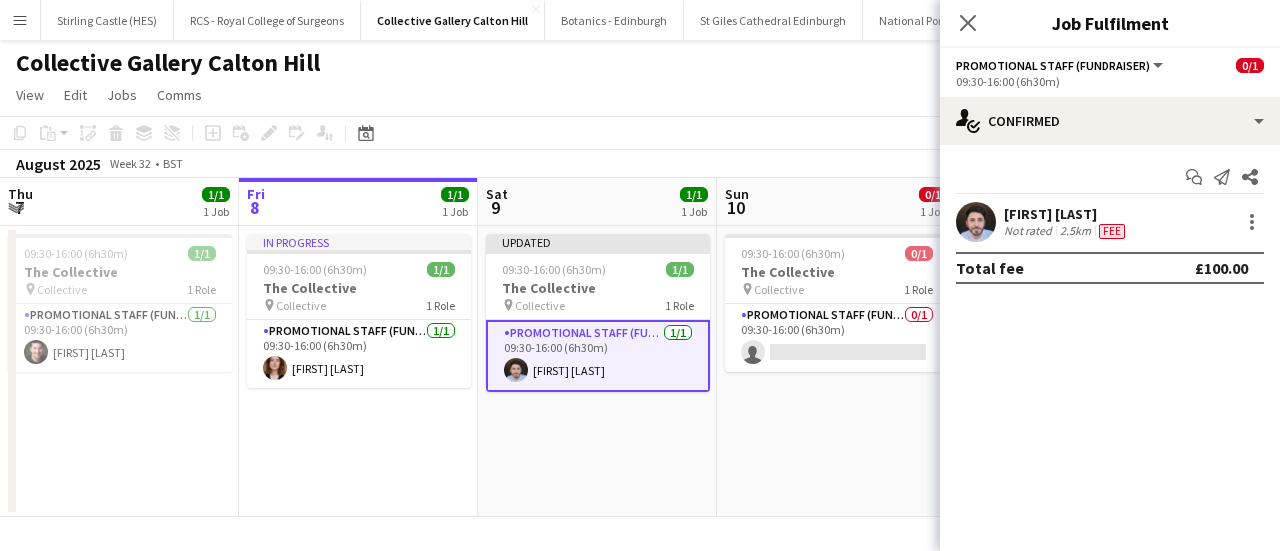 click on "Copy
Paste
Paste   Ctrl+V Paste with crew  Ctrl+Shift+V
Paste linked Job
Delete
Group
Ungroup
Add job
Add linked Job
Edit
Edit linked Job
Applicants
Date picker
AUG 2025 AUG 2025 Monday M Tuesday T Wednesday W Thursday T Friday F Saturday S Sunday S  AUG   1   2   3   4   5   6   7   8   9   10   11   12   13   14   15   16   17   18   19   20   21   22   23   24   25   26   27   28   29   30   31
Comparison range
Comparison range
Today" 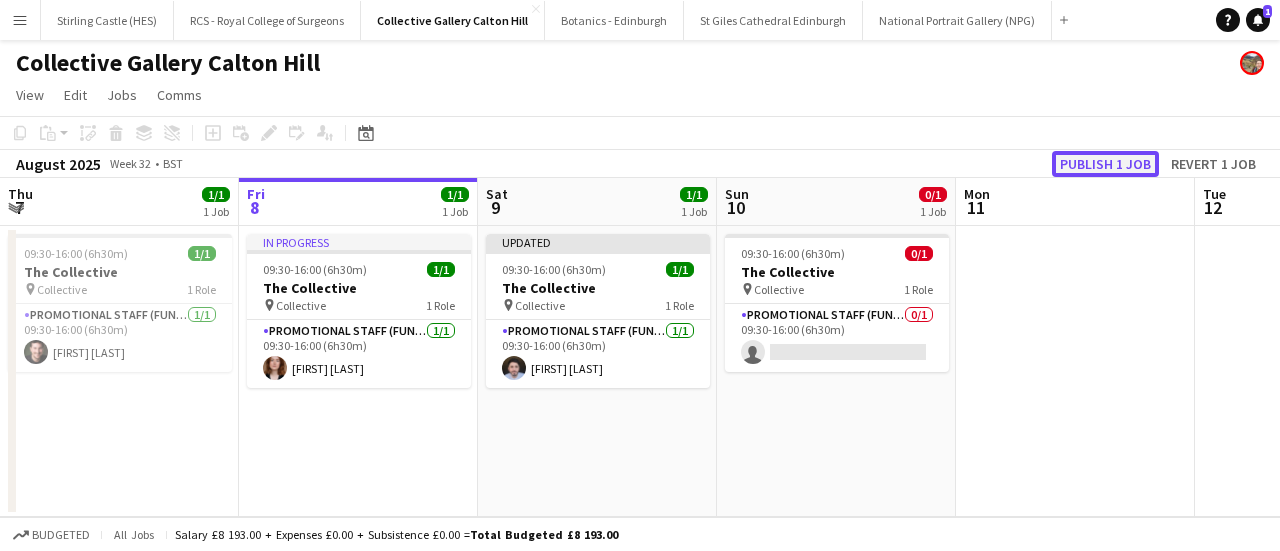 click on "Publish 1 job" 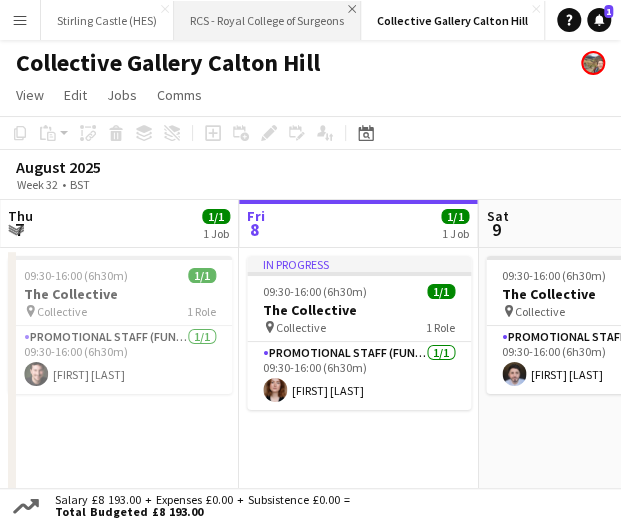 click on "Close" at bounding box center (352, 9) 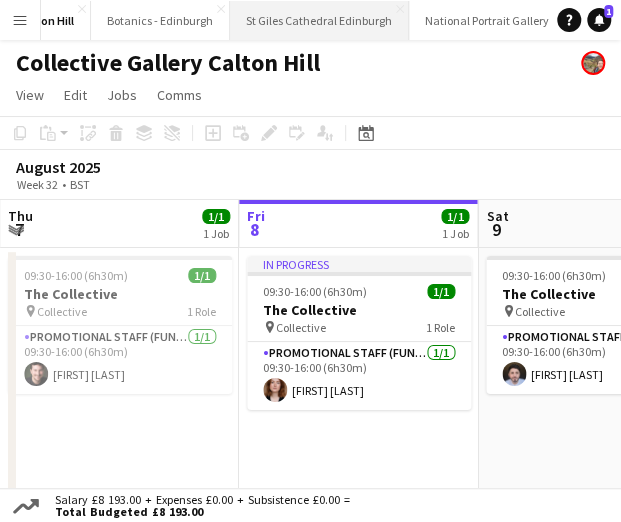 scroll, scrollTop: 0, scrollLeft: 324, axis: horizontal 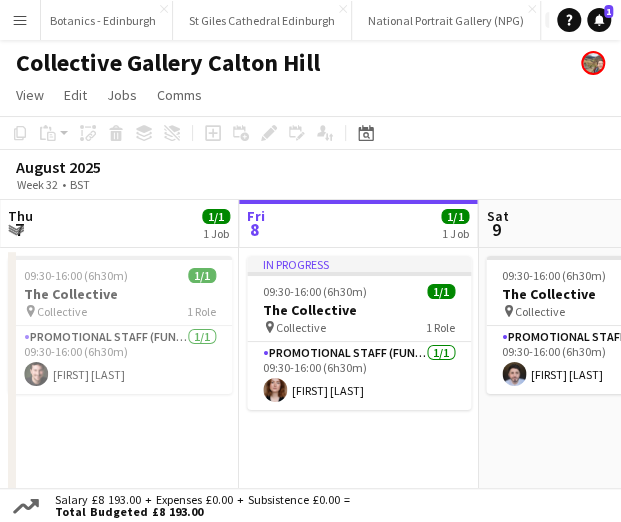 click on "Add" at bounding box center (553, 20) 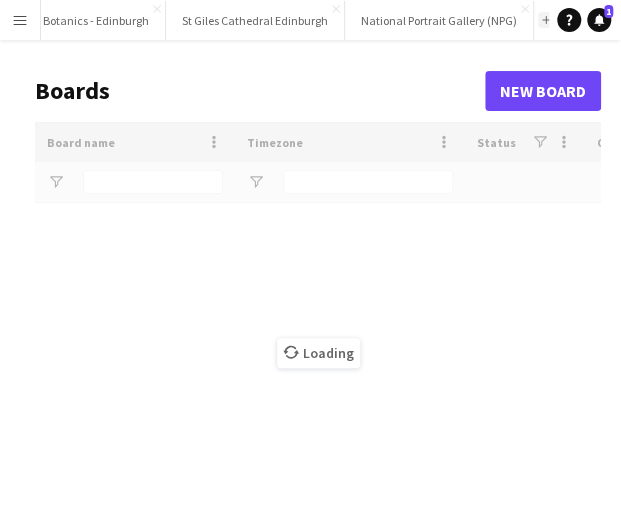 scroll, scrollTop: 0, scrollLeft: 320, axis: horizontal 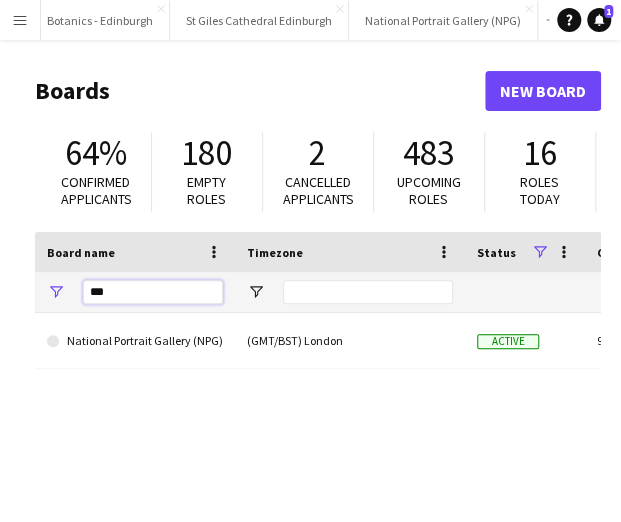 click on "***" at bounding box center (153, 292) 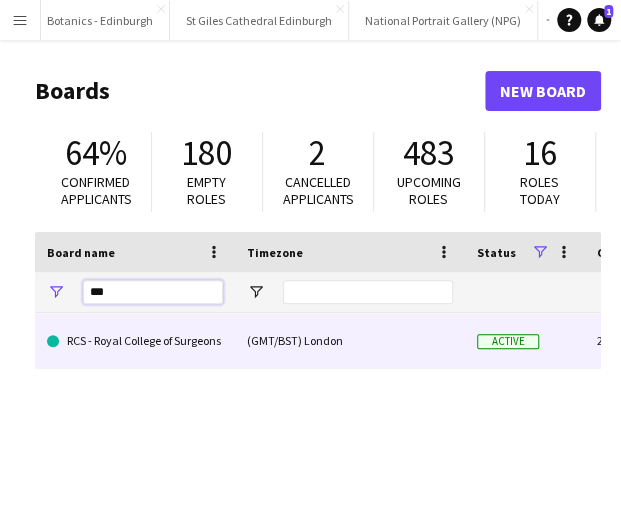 type on "***" 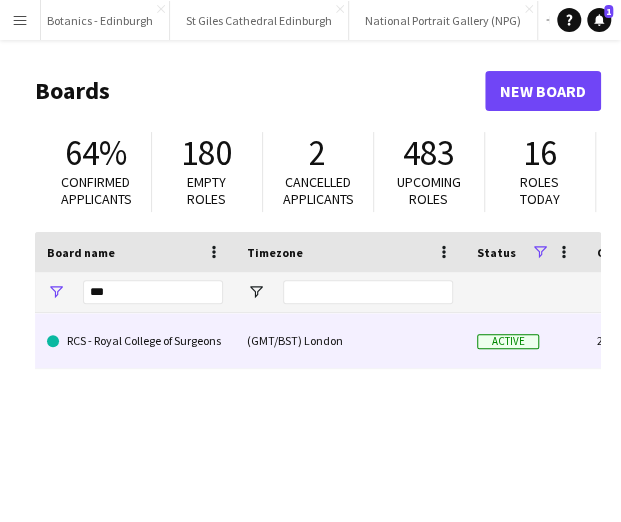 click on "RCS - Royal College of Surgeons" 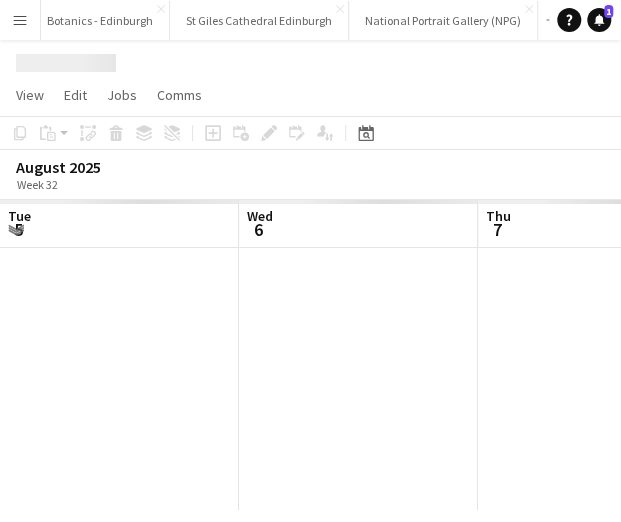 scroll, scrollTop: 0, scrollLeft: 478, axis: horizontal 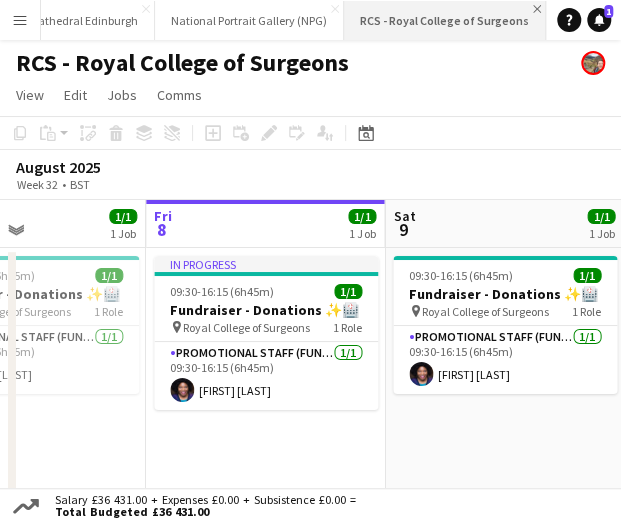 click on "Close" at bounding box center (537, 9) 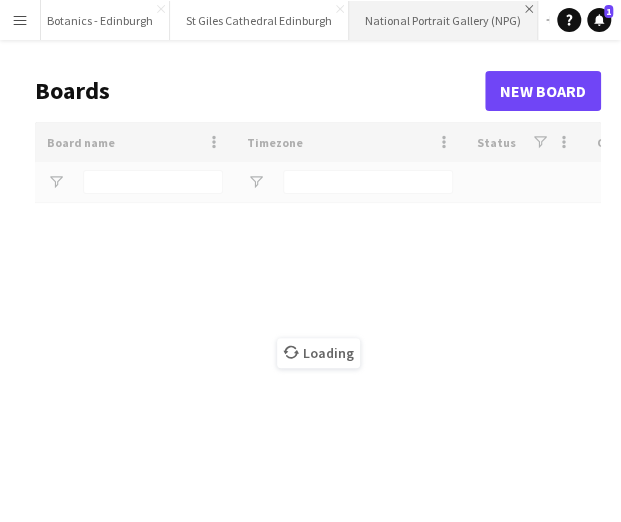 type on "***" 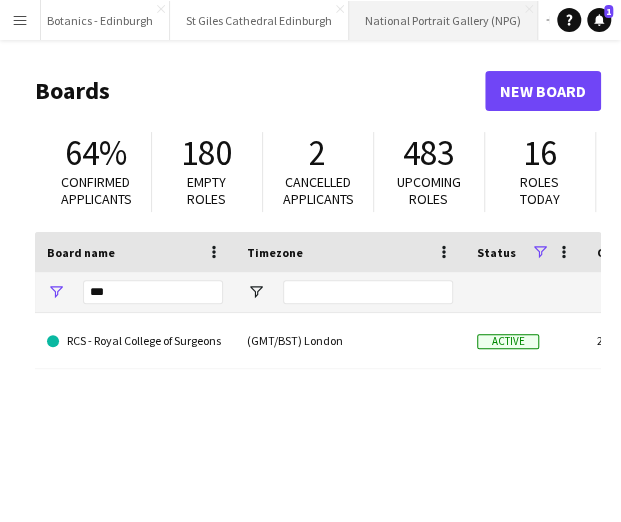 drag, startPoint x: 430, startPoint y: 25, endPoint x: 388, endPoint y: 35, distance: 43.174065 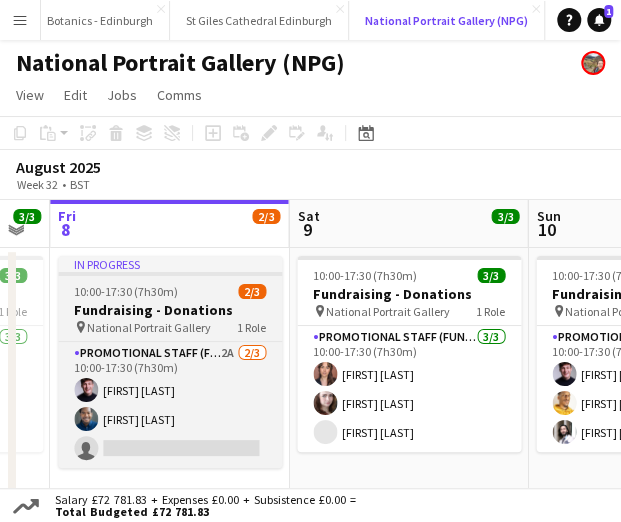 scroll, scrollTop: 0, scrollLeft: 660, axis: horizontal 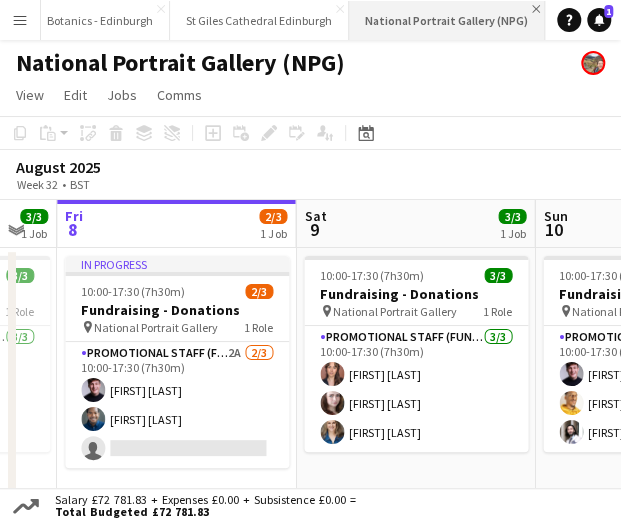 click on "Close" at bounding box center (536, 9) 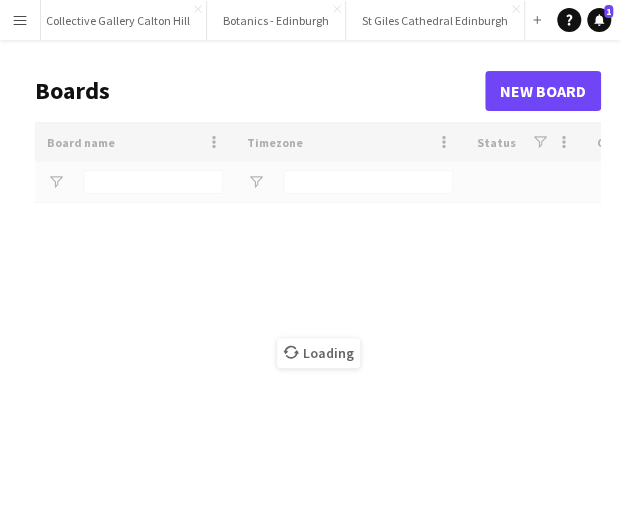 scroll, scrollTop: 0, scrollLeft: 134, axis: horizontal 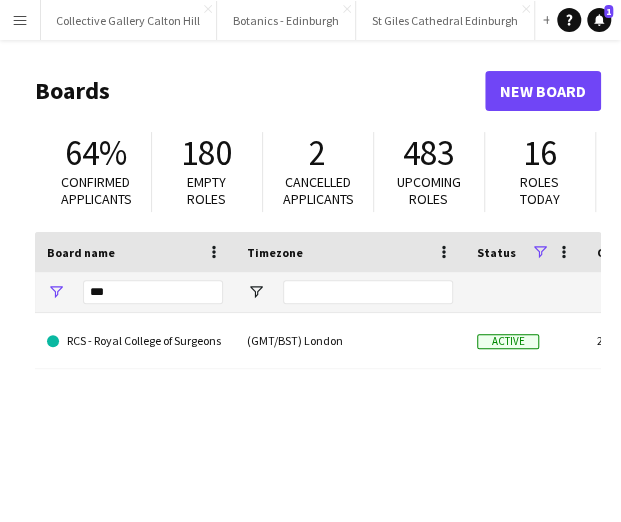 click on "Board name" 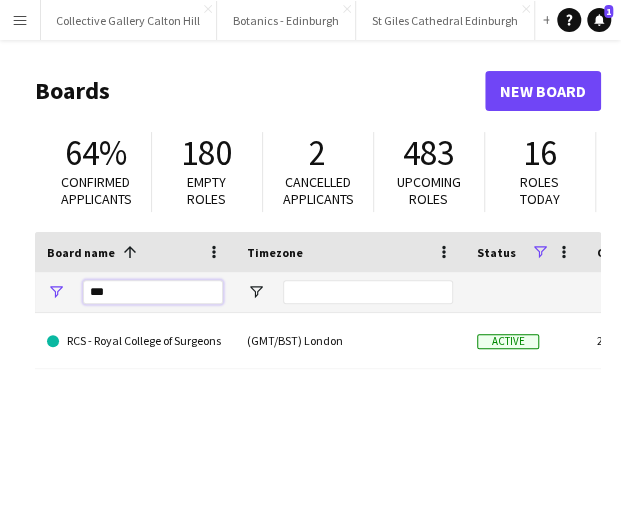 click on "***" at bounding box center (153, 292) 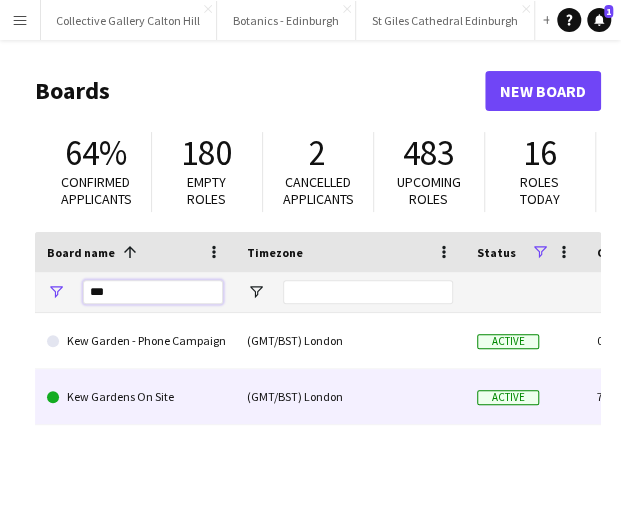 type on "***" 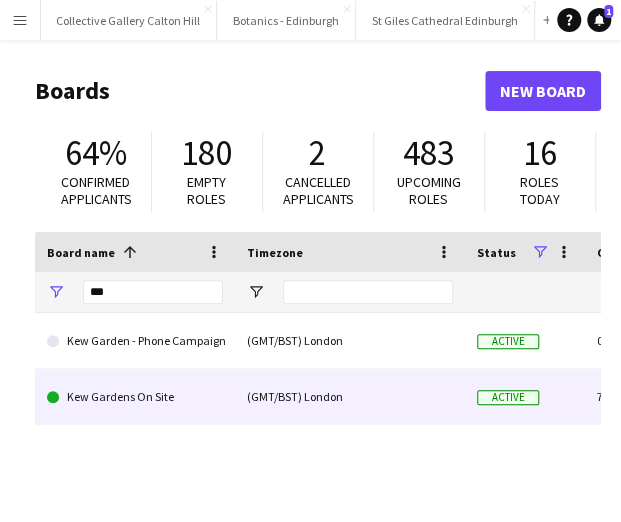 click on "Kew Gardens On Site" 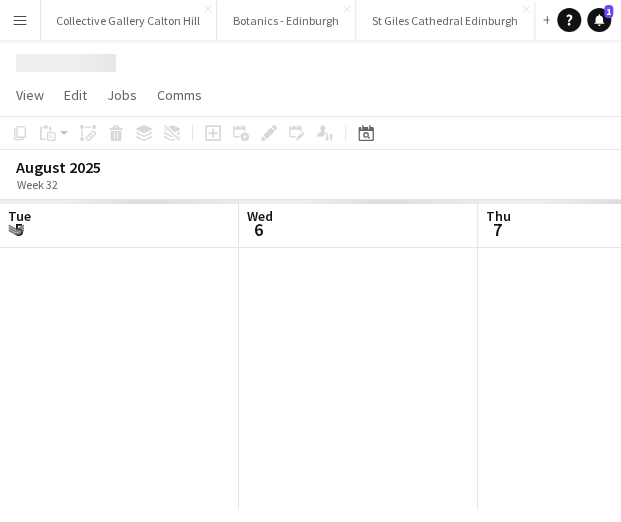 scroll, scrollTop: 0, scrollLeft: 478, axis: horizontal 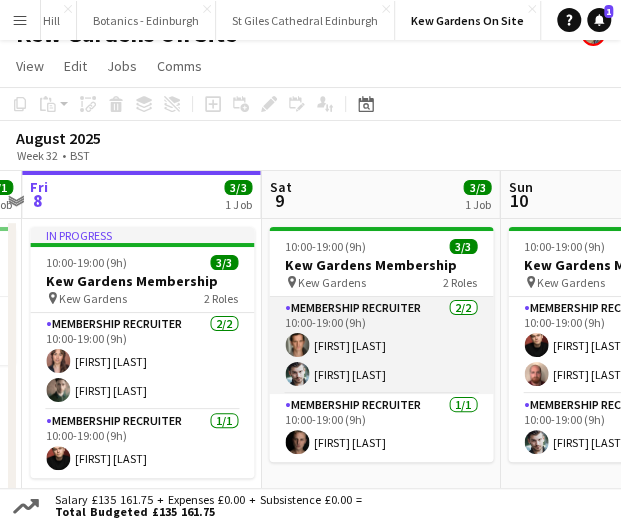 click on "Membership Recruiter   2/2   [TIME]-[TIME] ([DURATION])
[FIRST] [LAST] [FIRST] [LAST]" at bounding box center (381, 345) 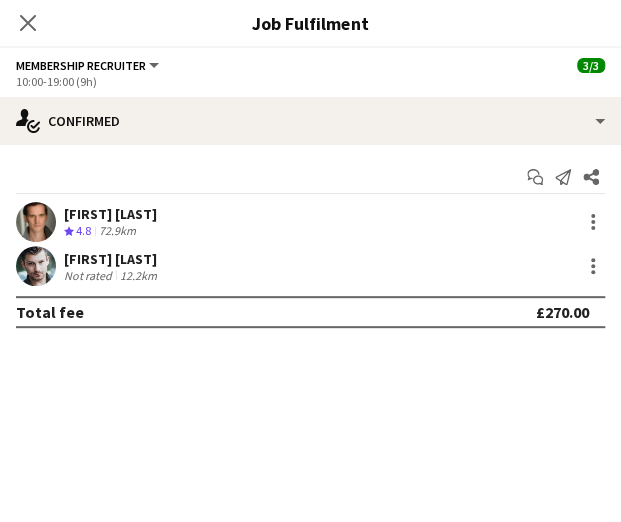 click at bounding box center (36, 266) 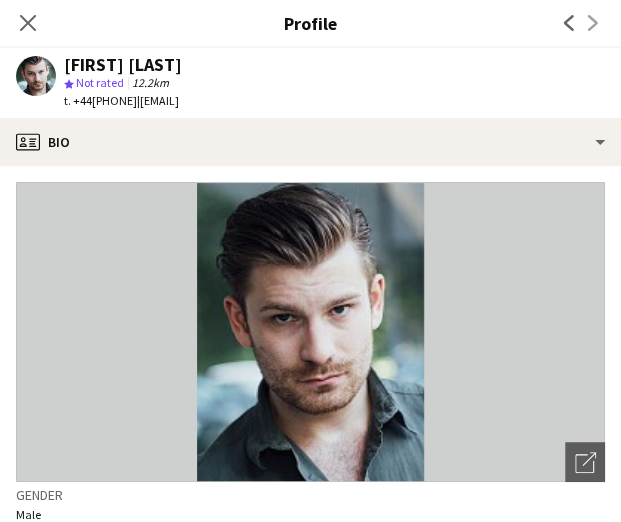 drag, startPoint x: 92, startPoint y: 100, endPoint x: 150, endPoint y: 98, distance: 58.034473 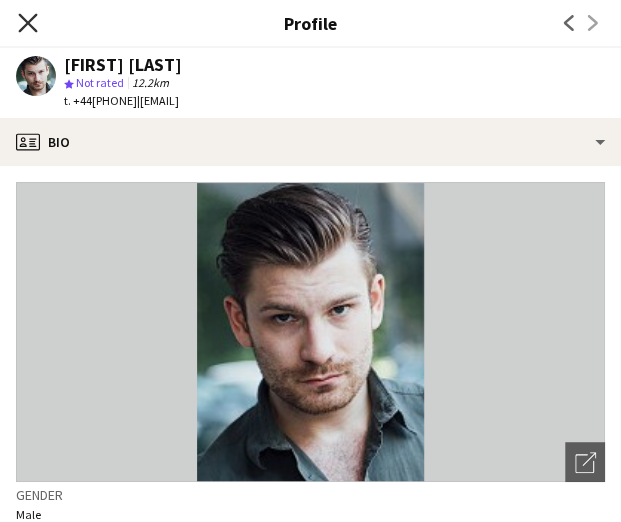 click on "Close pop-in" 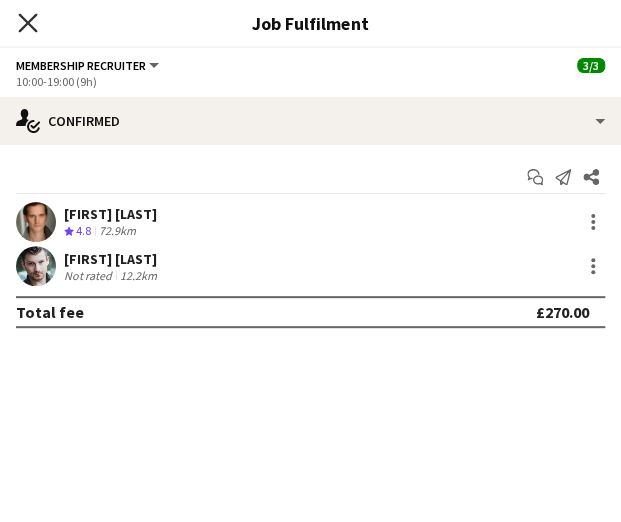 drag, startPoint x: 190, startPoint y: 79, endPoint x: 24, endPoint y: 17, distance: 177.20045 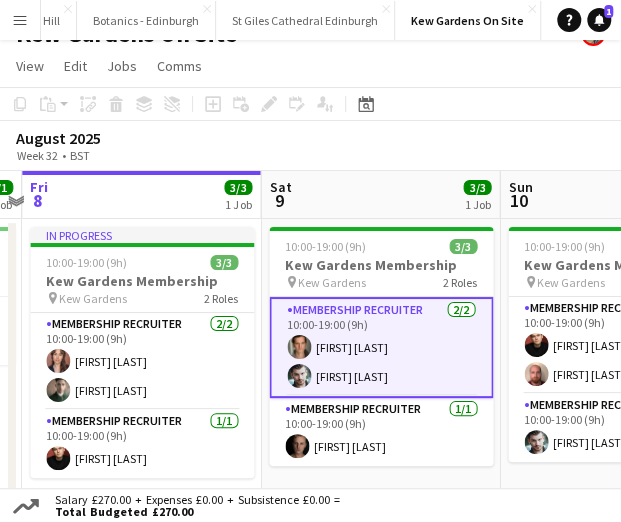 click on "August 2025   Week 32
•   BST" 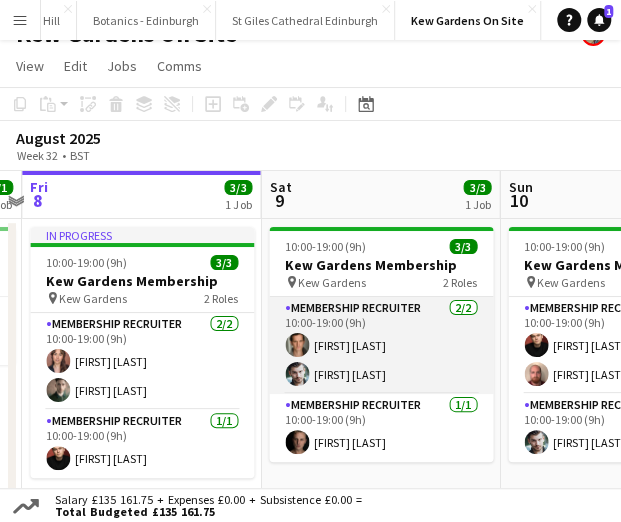 click on "Membership Recruiter   2/2   [TIME]-[TIME] ([DURATION])
[FIRST] [LAST] [FIRST] [LAST]" at bounding box center [381, 345] 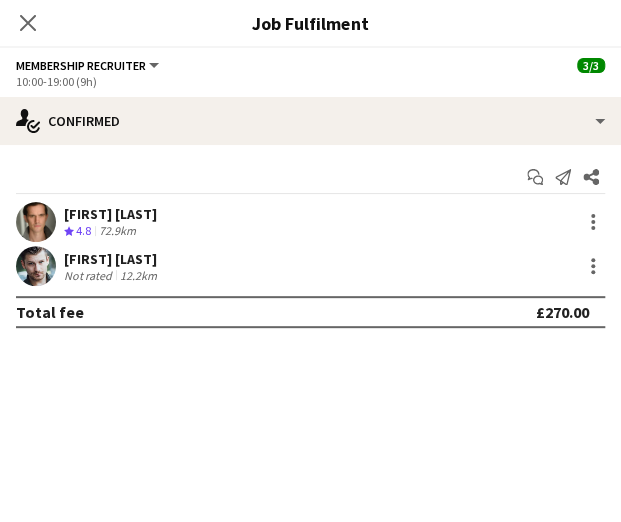click at bounding box center (36, 266) 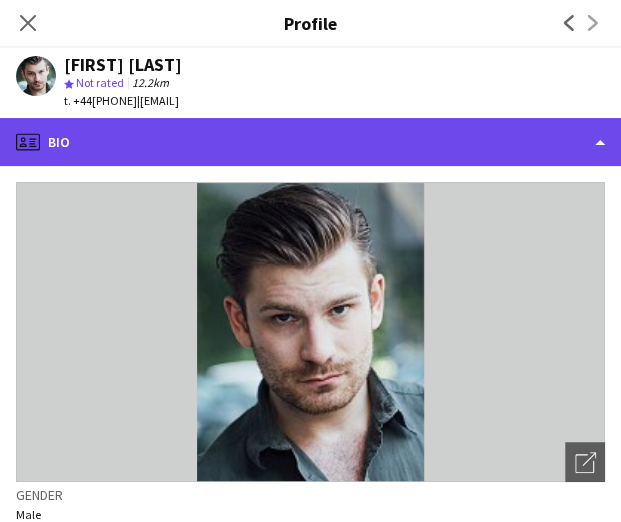 click on "profile
Bio" 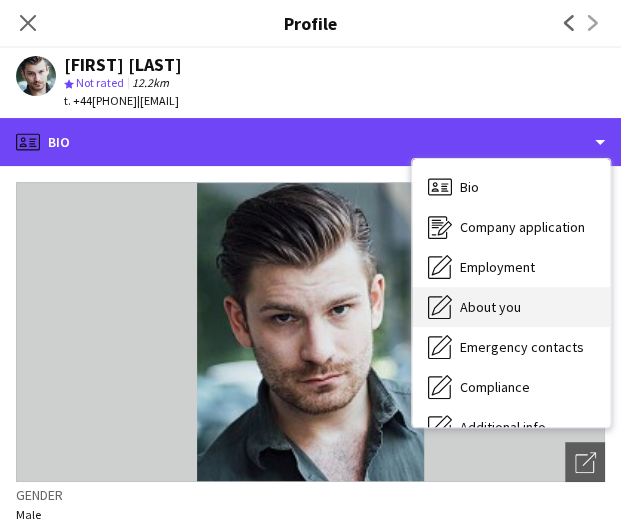 scroll, scrollTop: 148, scrollLeft: 0, axis: vertical 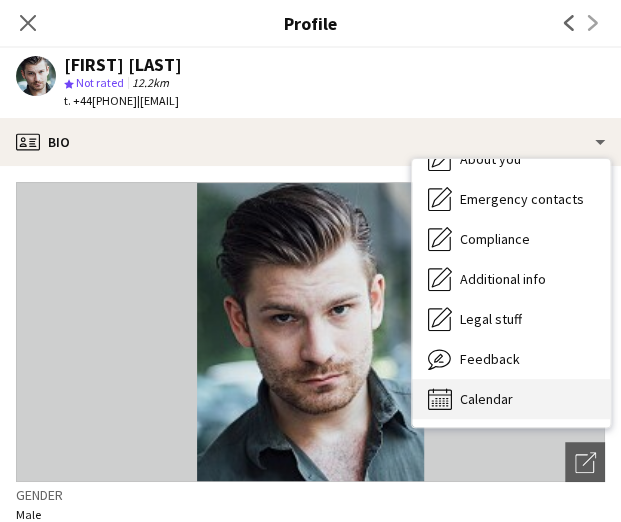 click on "Calendar
Calendar" at bounding box center [511, 399] 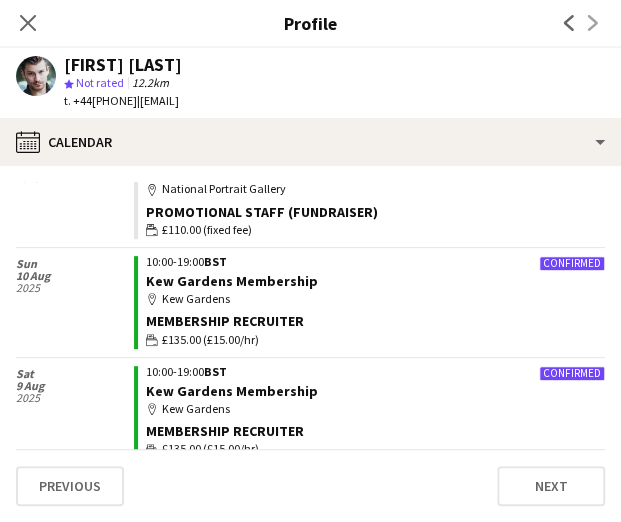 scroll, scrollTop: 486, scrollLeft: 0, axis: vertical 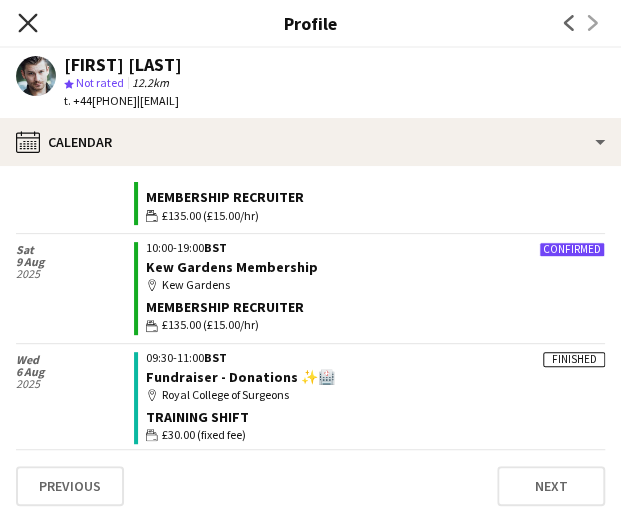 click 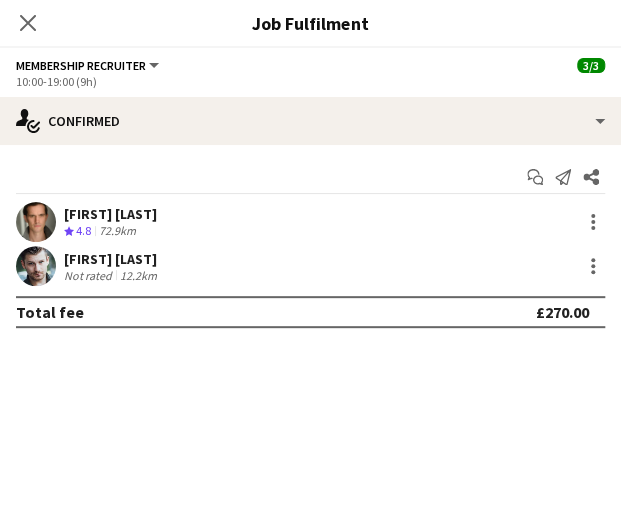 click 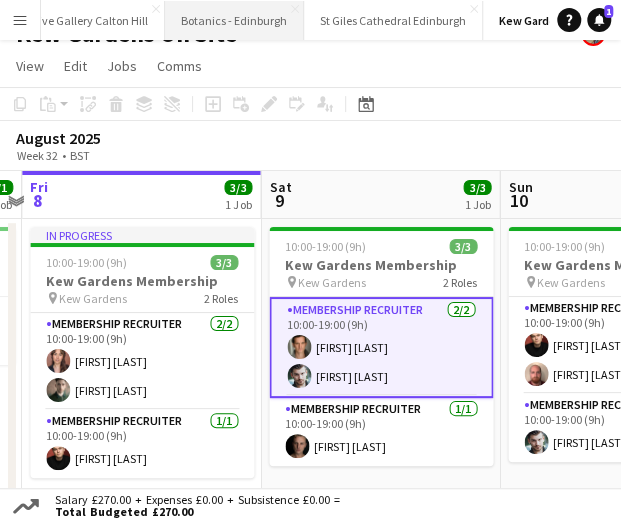 scroll, scrollTop: 0, scrollLeft: 274, axis: horizontal 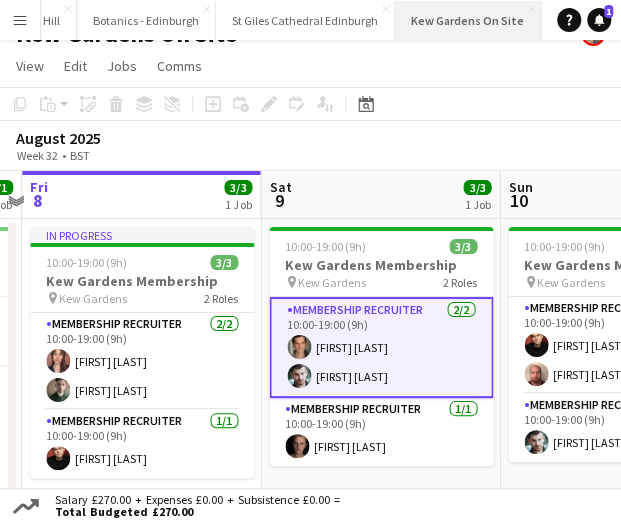 click on "Kew Gardens On Site
Close" at bounding box center (468, 20) 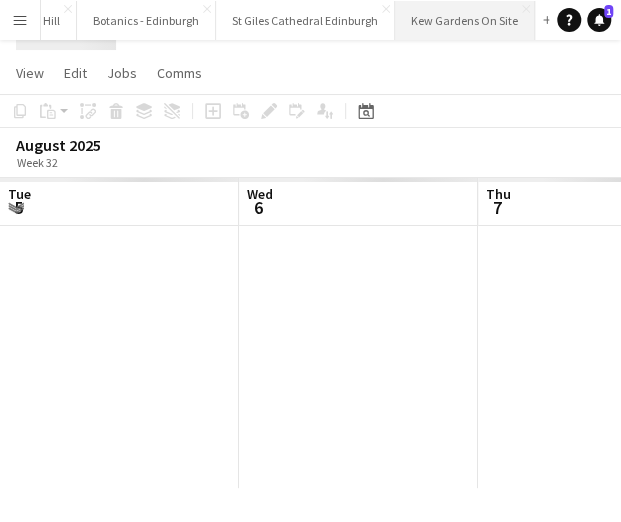scroll, scrollTop: 0, scrollLeft: 0, axis: both 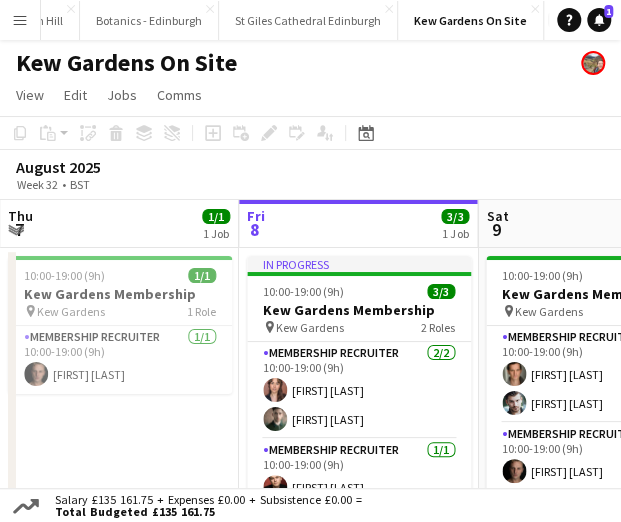 click on "Add" at bounding box center (556, 20) 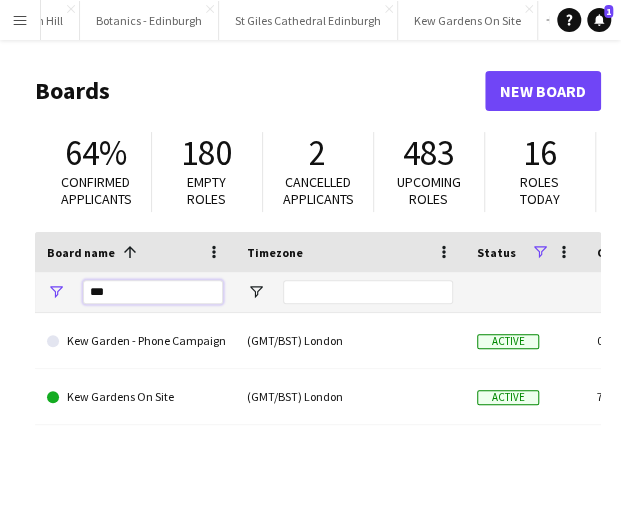 click on "***" at bounding box center [153, 292] 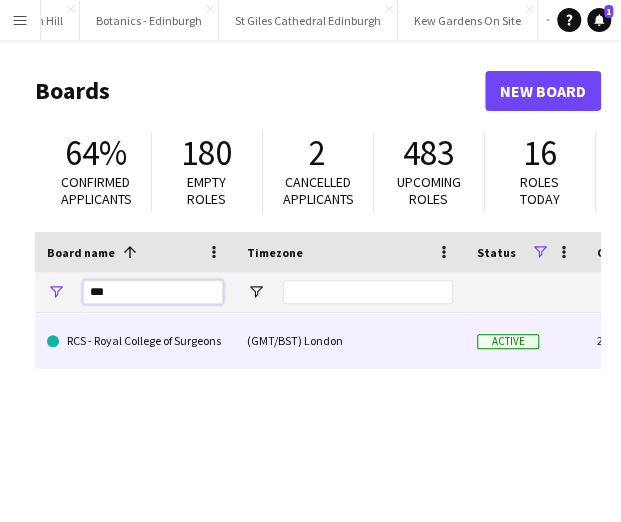 type on "***" 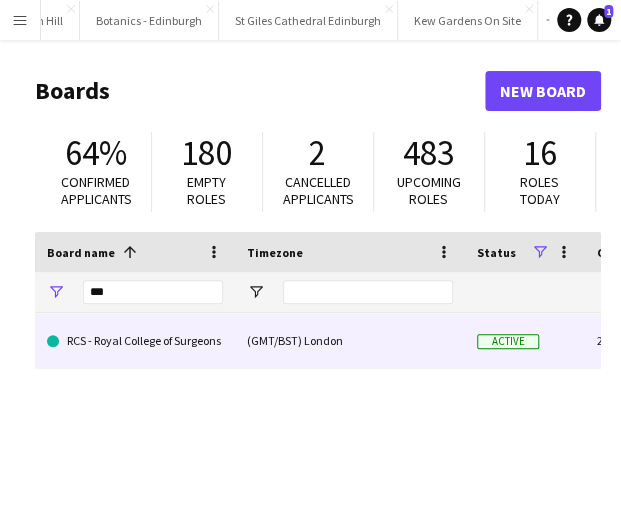 click on "RCS - Royal College of Surgeons" 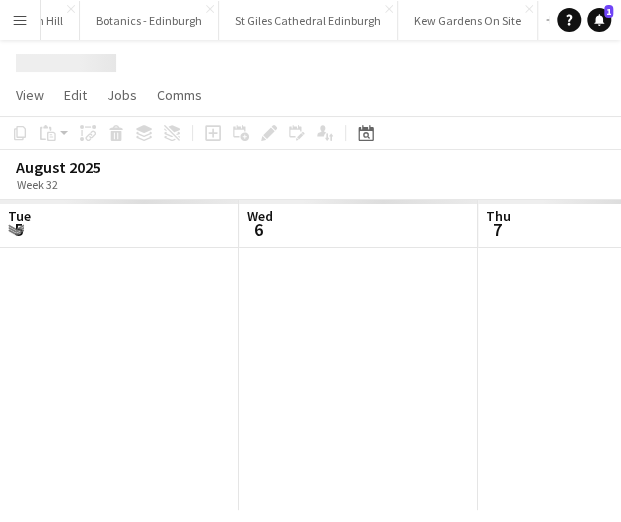scroll, scrollTop: 0, scrollLeft: 478, axis: horizontal 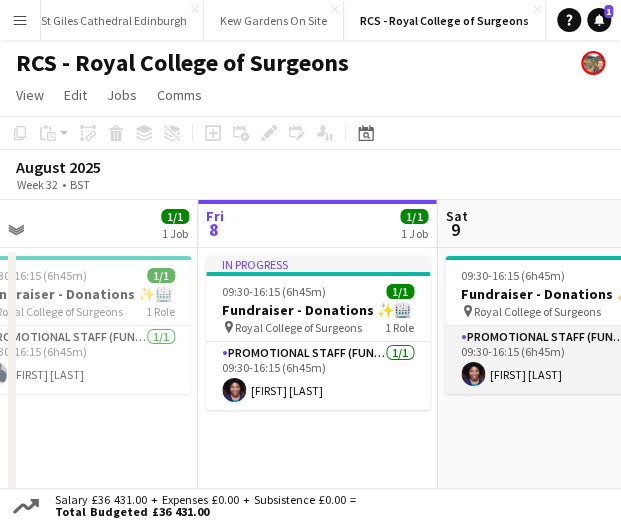 click on "First experience: [DATE]
[FIRST] [LAST]" at bounding box center [557, 360] 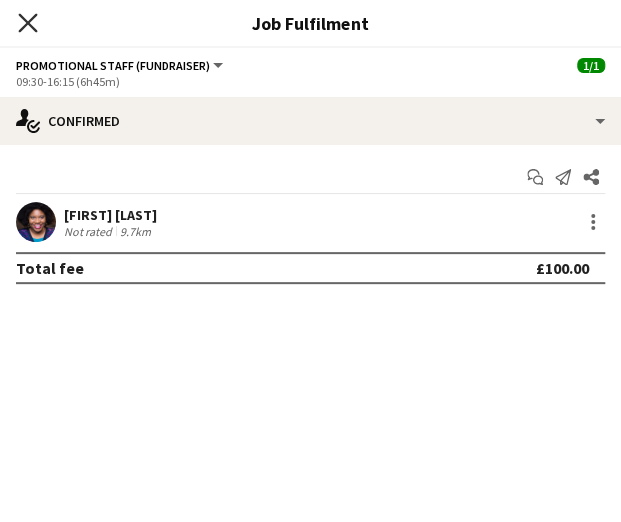 click on "Close pop-in" 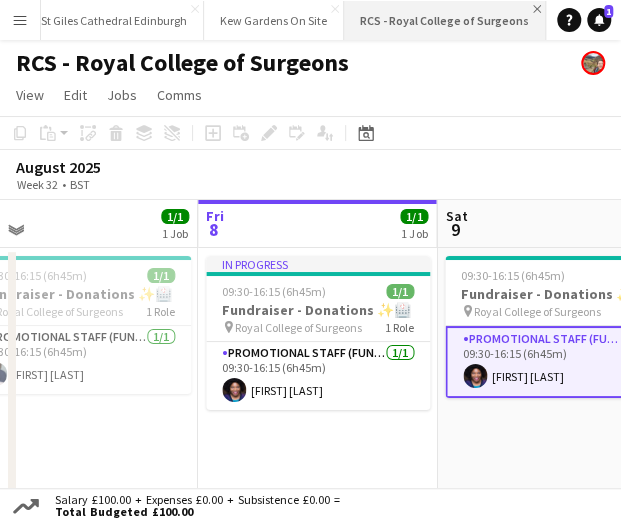 click on "Close" at bounding box center (537, 9) 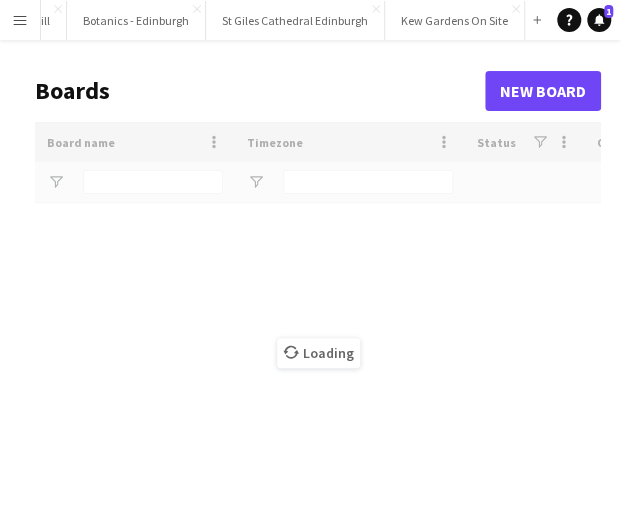 scroll, scrollTop: 0, scrollLeft: 271, axis: horizontal 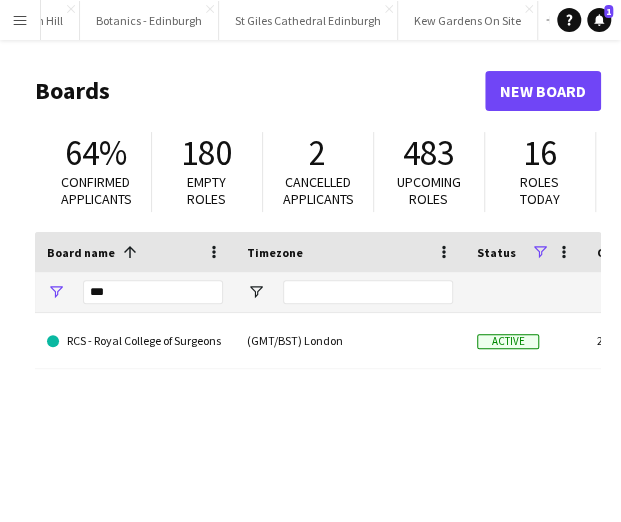 click on "Add" at bounding box center (550, 20) 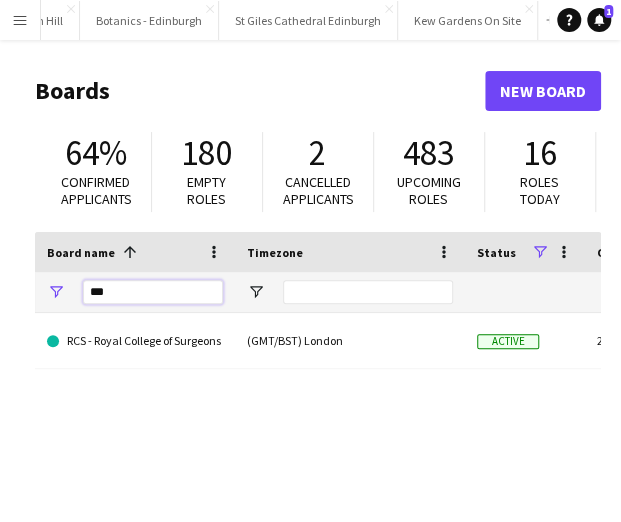 click on "***" at bounding box center (153, 292) 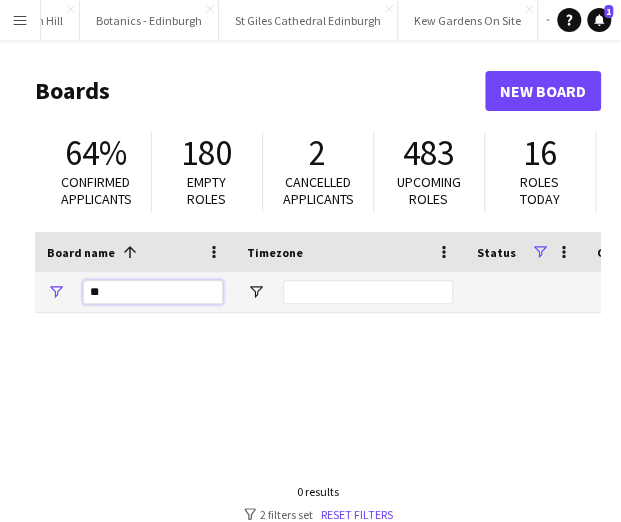 type on "*" 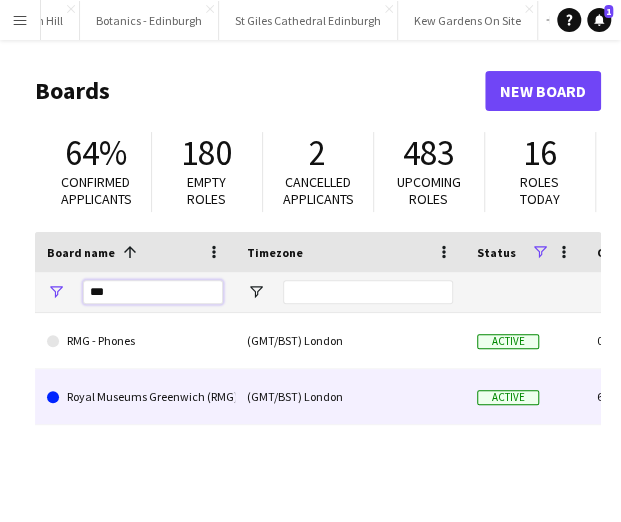 type on "***" 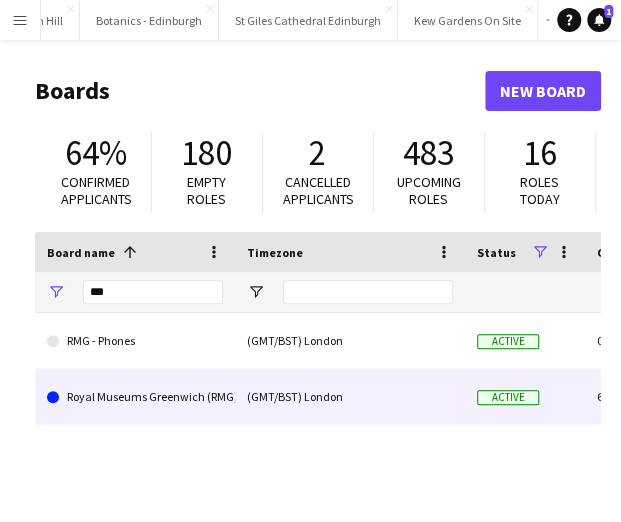 click on "Royal Museums Greenwich (RMG)" 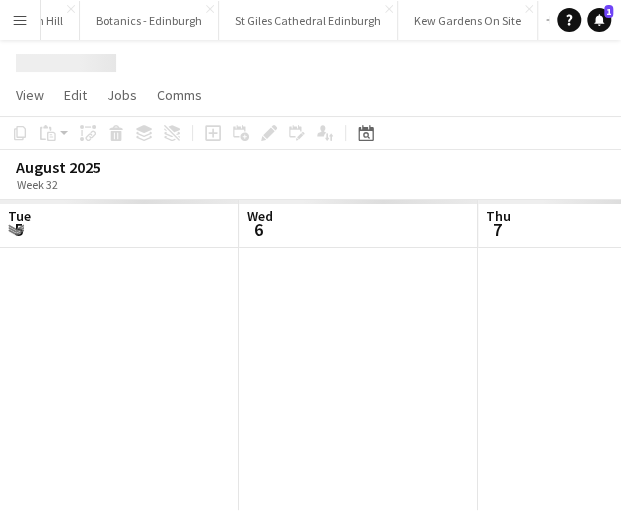 scroll, scrollTop: 0, scrollLeft: 478, axis: horizontal 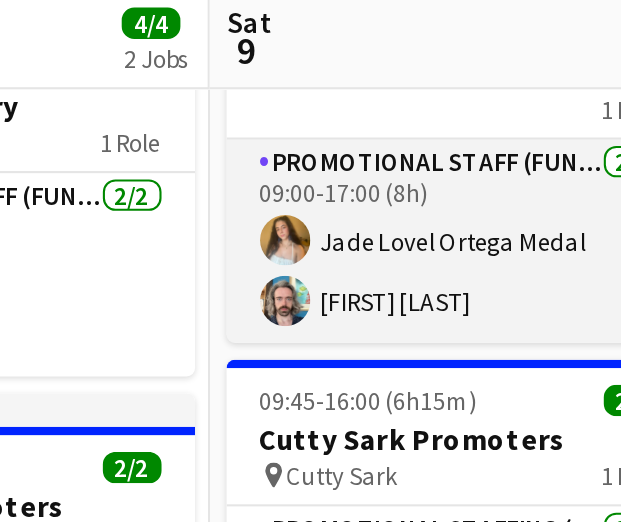 click at bounding box center (362, 311) 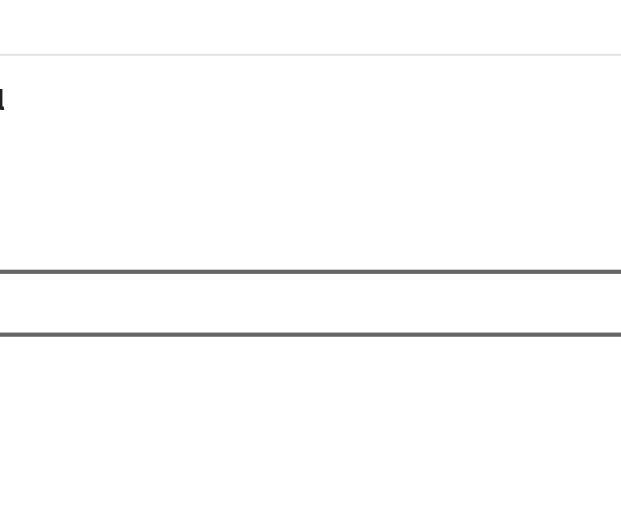 scroll, scrollTop: 90, scrollLeft: 0, axis: vertical 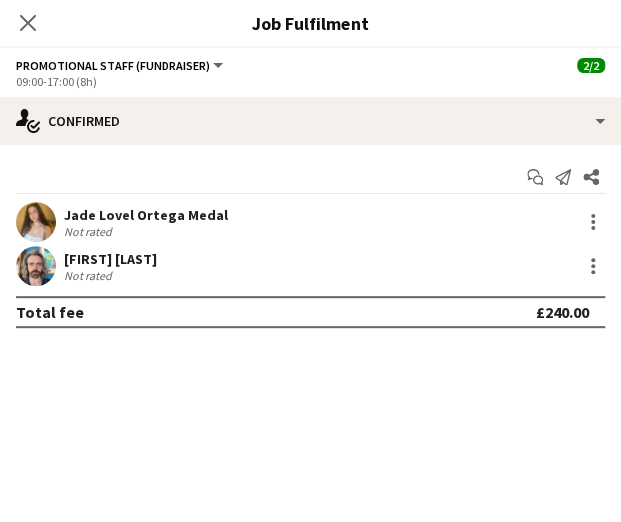 click at bounding box center [36, 266] 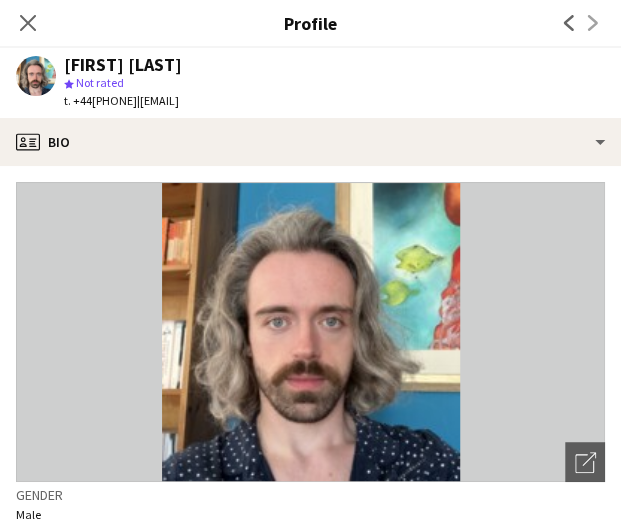 drag, startPoint x: 90, startPoint y: 101, endPoint x: 148, endPoint y: 99, distance: 58.034473 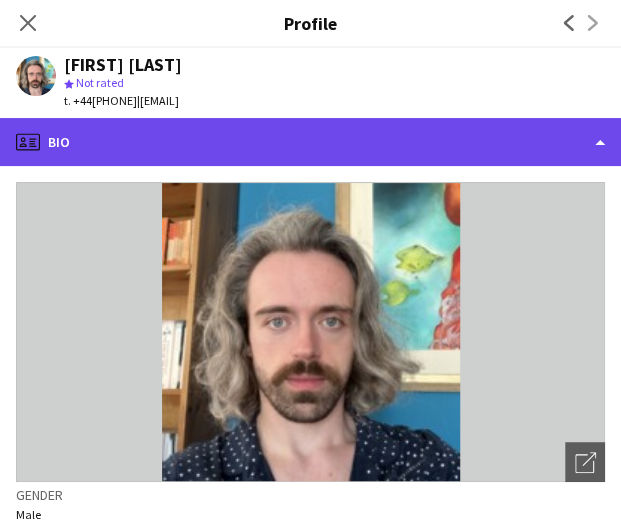 click on "profile
Bio" 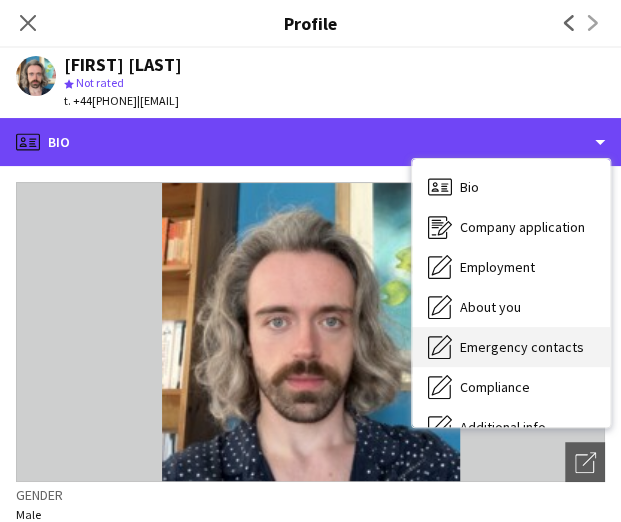 scroll, scrollTop: 148, scrollLeft: 0, axis: vertical 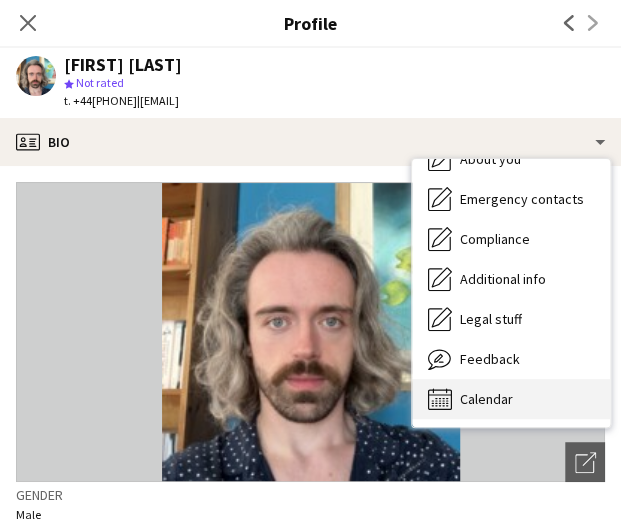 click on "Calendar" at bounding box center [486, 399] 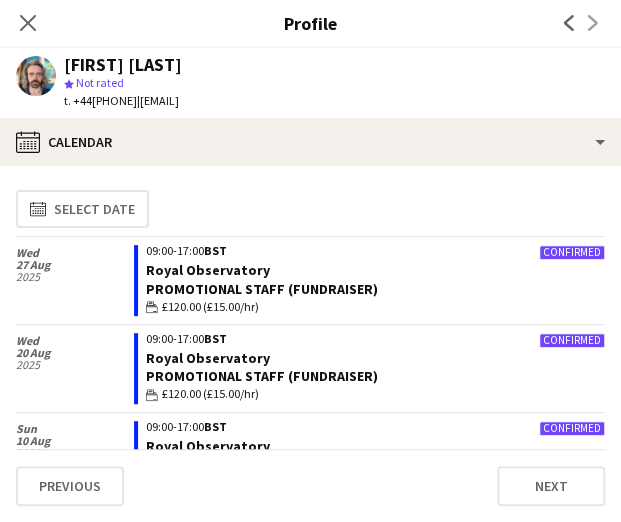 scroll, scrollTop: 136, scrollLeft: 0, axis: vertical 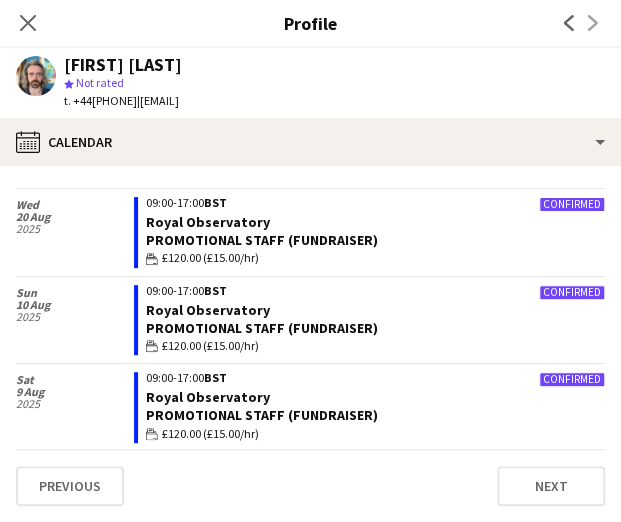 click on "Close pop-in" 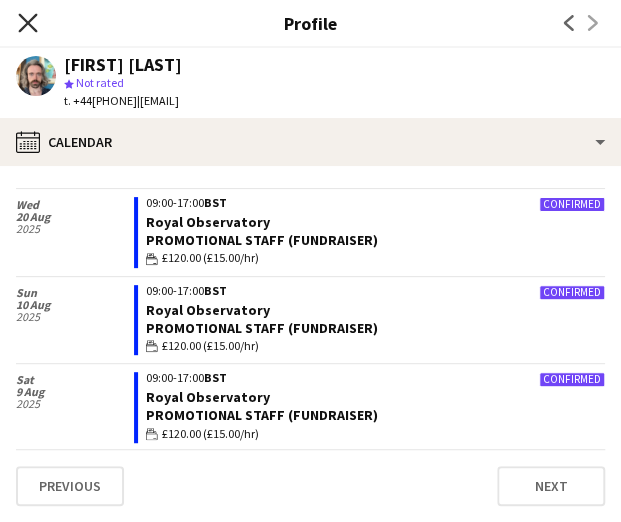 click on "Close pop-in" 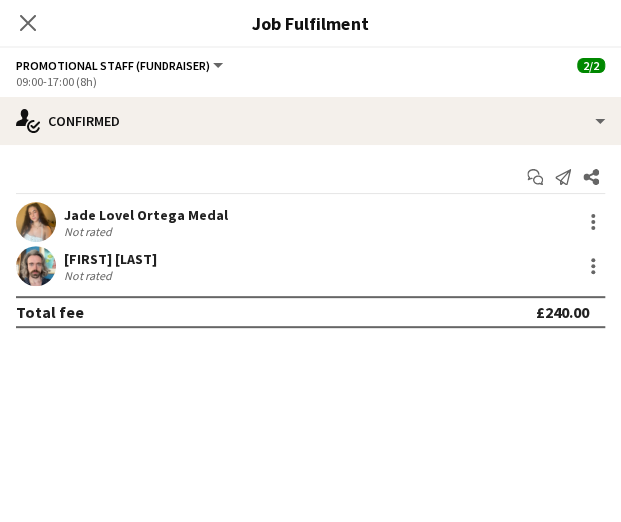 click on "Close pop-in" 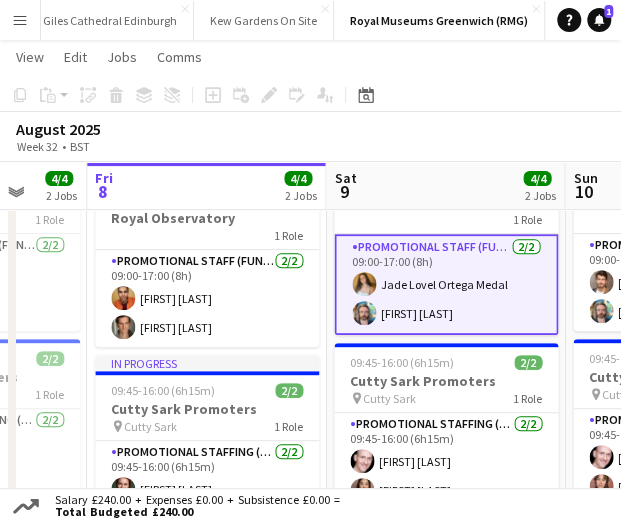 click on "Menu" at bounding box center (20, 20) 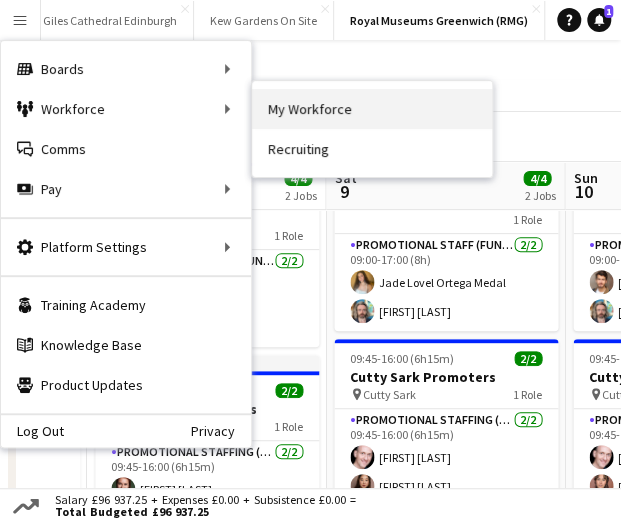click on "My Workforce" at bounding box center [372, 109] 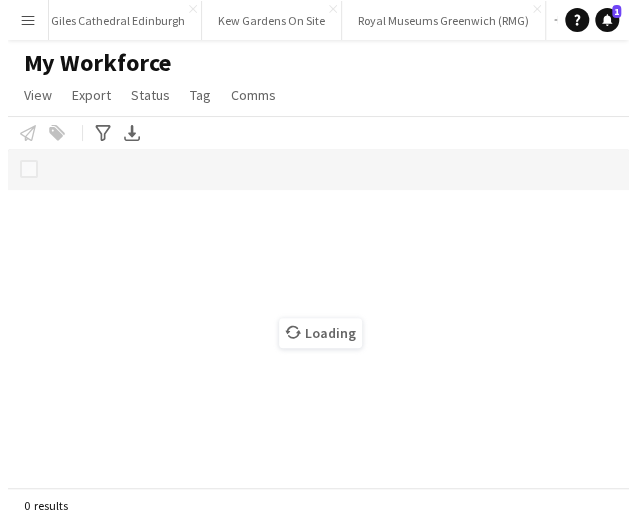 scroll, scrollTop: 0, scrollLeft: 0, axis: both 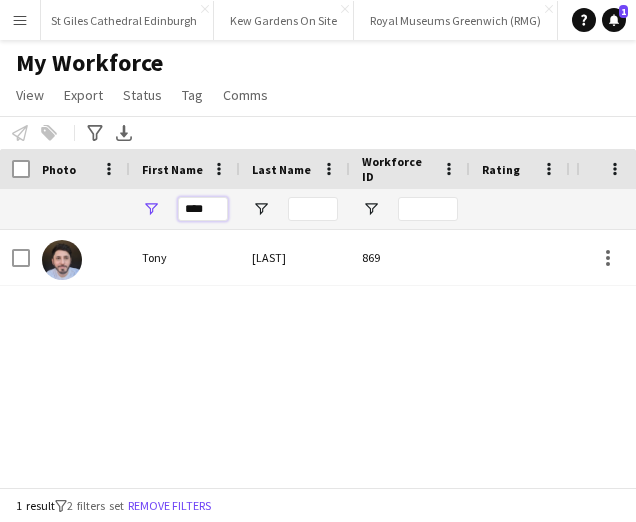 click on "****" at bounding box center (203, 209) 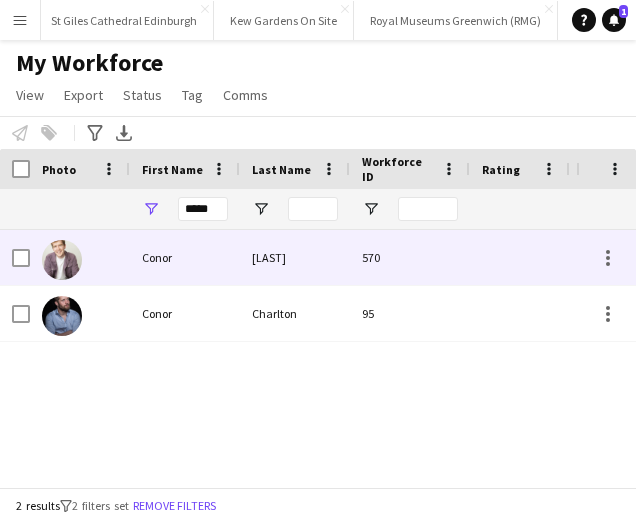 click on "Conor" at bounding box center [185, 257] 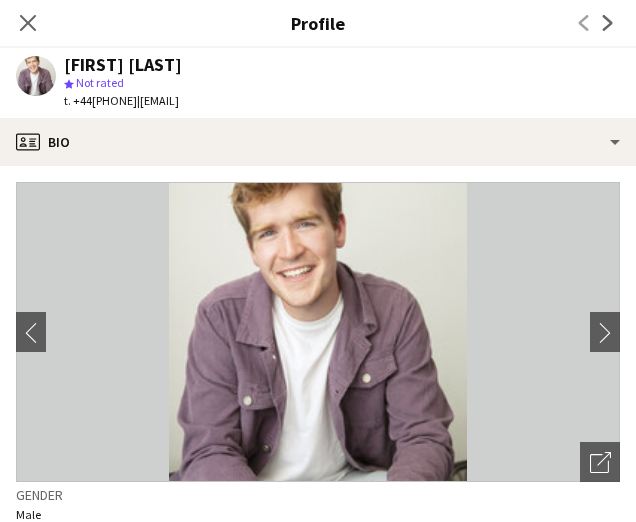 click on "Close pop-in
Profile
Previous
Next
[FIRST] [LAST]
star
Not rated   t. +44[PHONE]   |   [EMAIL]
profile
Bio
Bio
Bio
Company application
Company application
Employment
Employment
About you
About you
Emergency contacts
Emergency contacts
Compliance
Compliance
Additional info
Additional info
Legal stuff
Legal stuff
Feedback
Feedback
Calendar
Calendar
chevron-left
chevron-right
Open photos pop-in
Gender   Male   Birthday   [DATE]   ([AGE] years)" 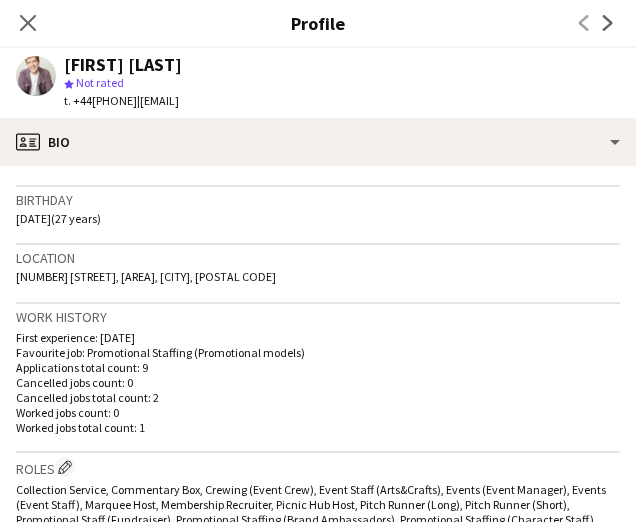 scroll, scrollTop: 356, scrollLeft: 0, axis: vertical 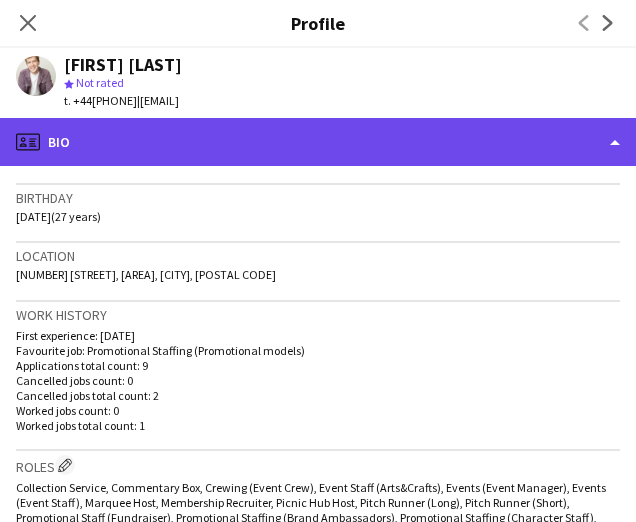 drag, startPoint x: 537, startPoint y: 151, endPoint x: 477, endPoint y: 155, distance: 60.133186 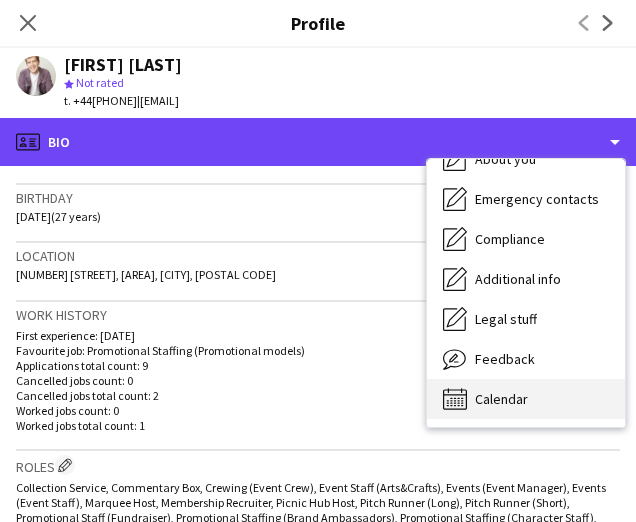 scroll, scrollTop: 147, scrollLeft: 0, axis: vertical 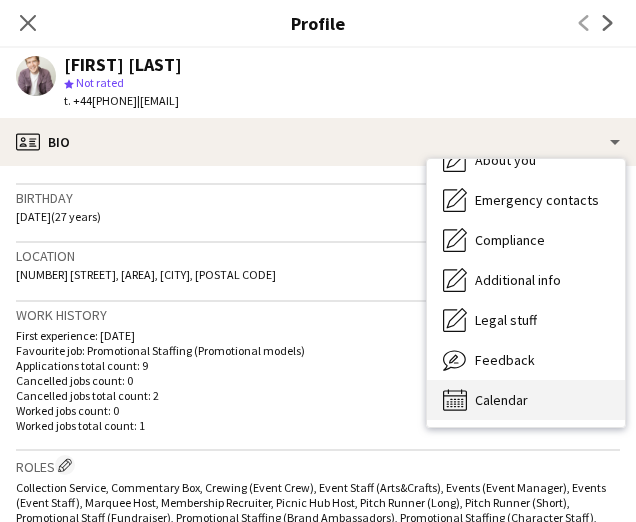 click on "Calendar
Calendar" at bounding box center [526, 400] 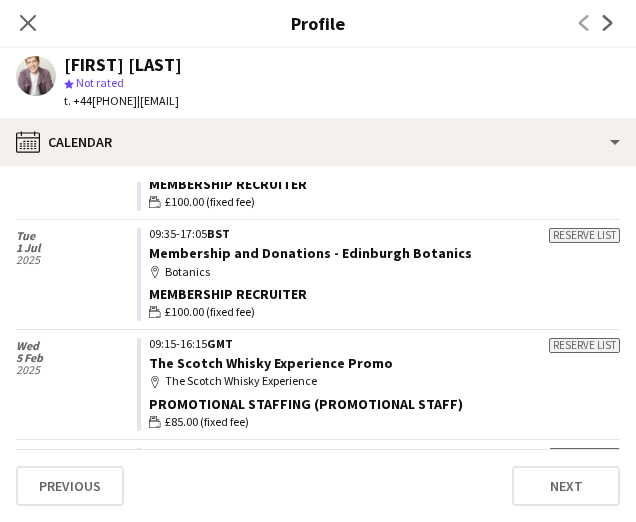 scroll, scrollTop: 436, scrollLeft: 0, axis: vertical 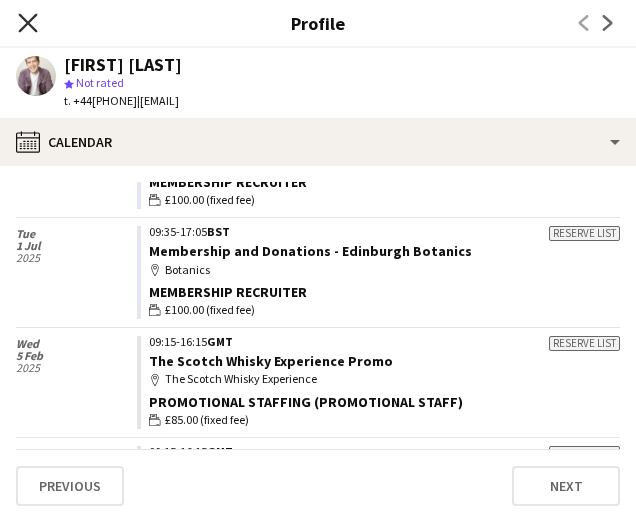 click 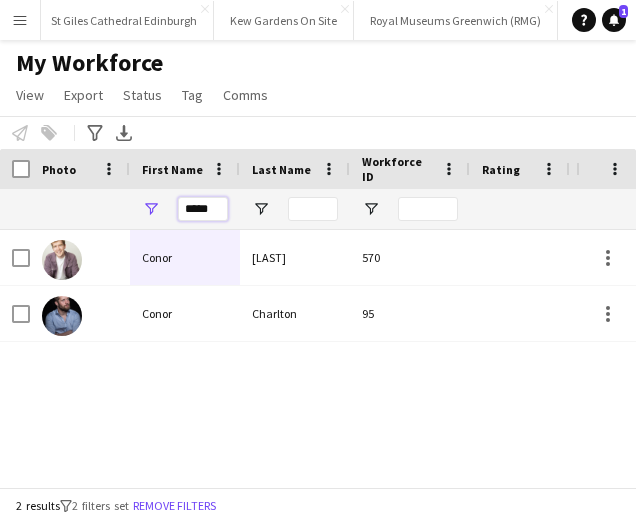click on "*****" at bounding box center (203, 209) 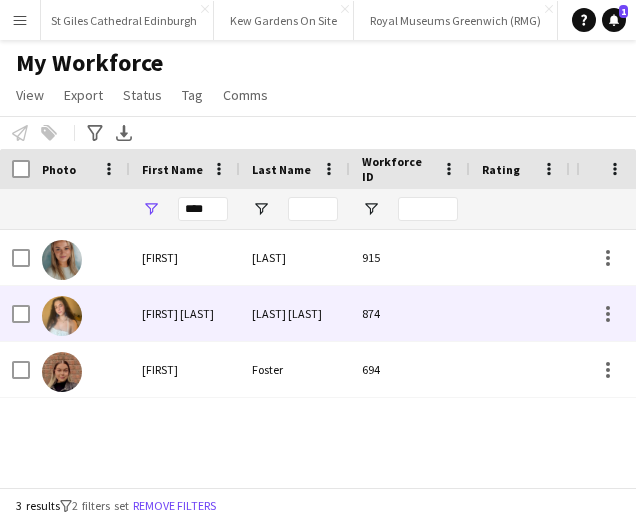 click on "[FIRST] [LAST]" at bounding box center (185, 313) 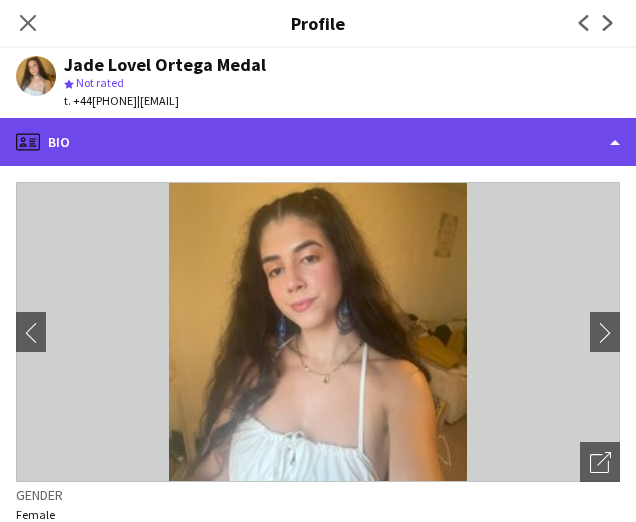 click on "profile
Bio" 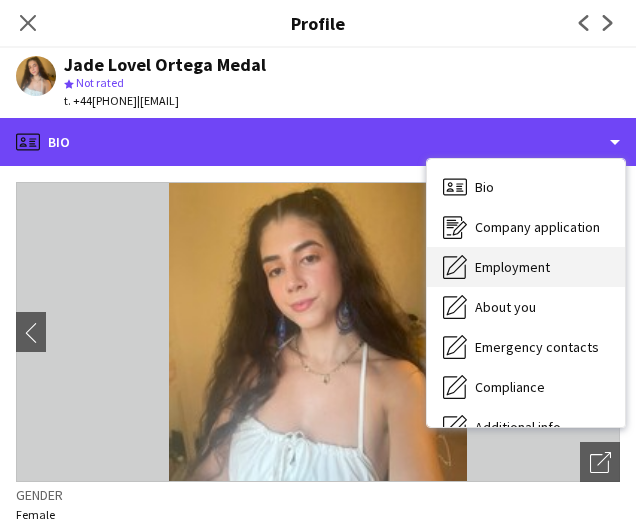 scroll, scrollTop: 148, scrollLeft: 0, axis: vertical 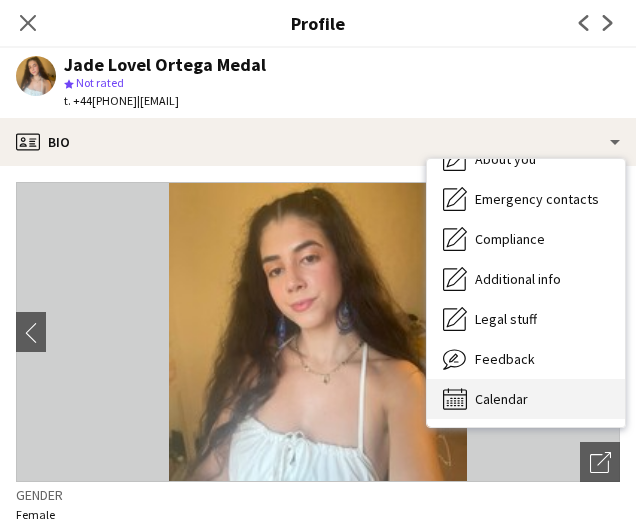 click on "Calendar" at bounding box center [501, 399] 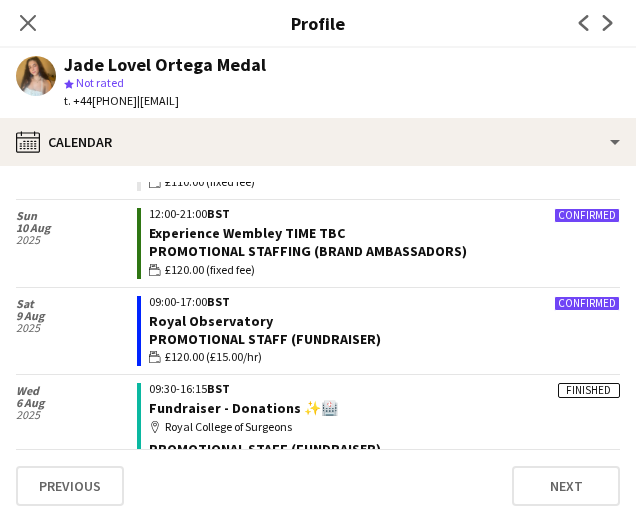 scroll, scrollTop: 148, scrollLeft: 0, axis: vertical 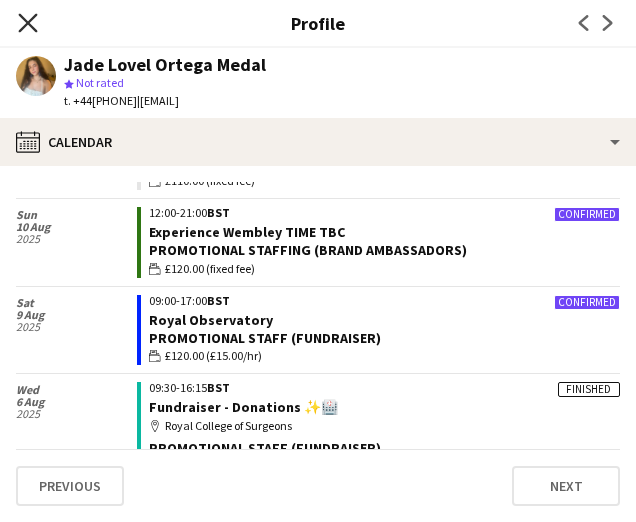 click on "Close pop-in" 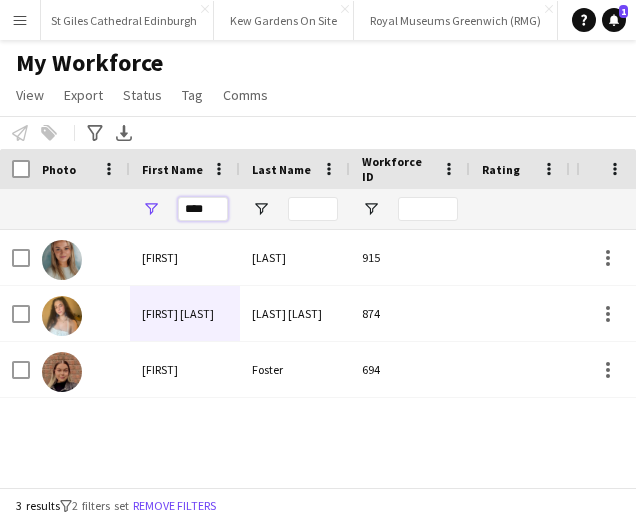 click on "****" at bounding box center (203, 209) 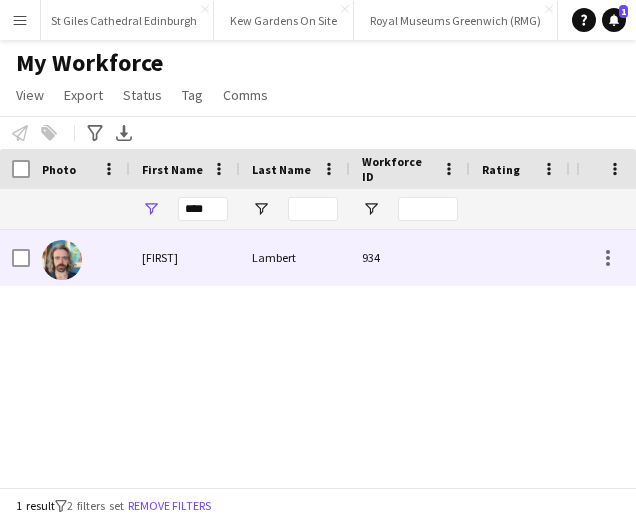 click on "[FIRST]" at bounding box center (185, 257) 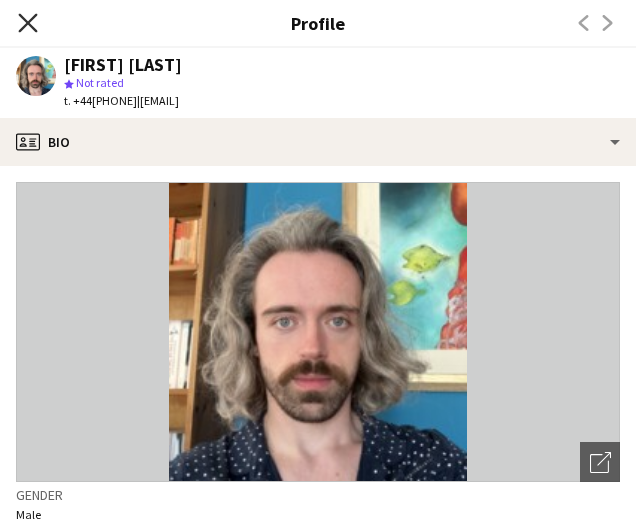 click 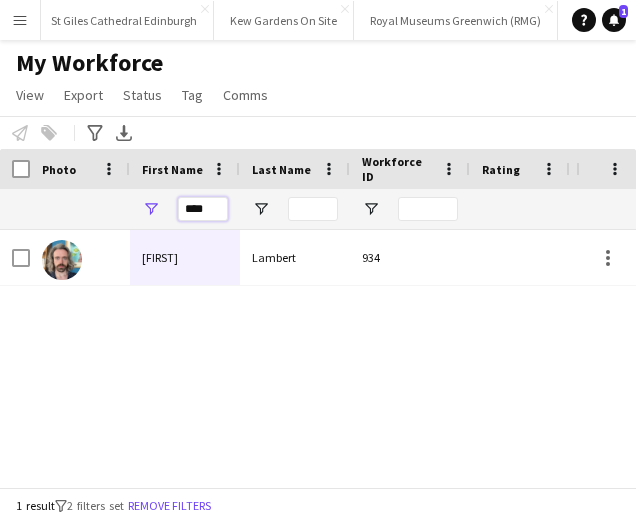 click on "****" at bounding box center (203, 209) 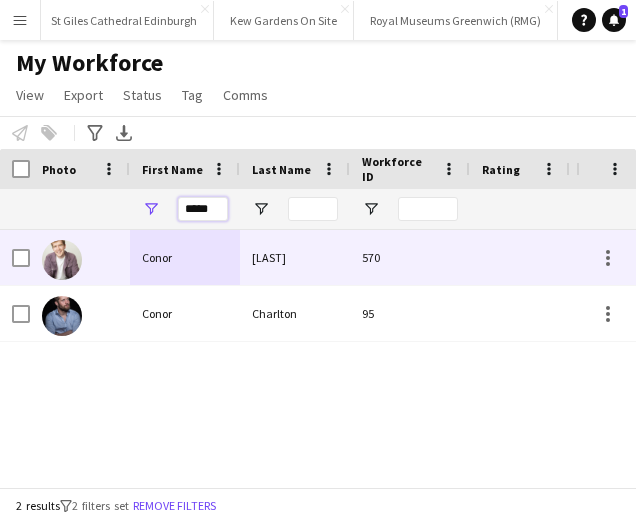 type on "*****" 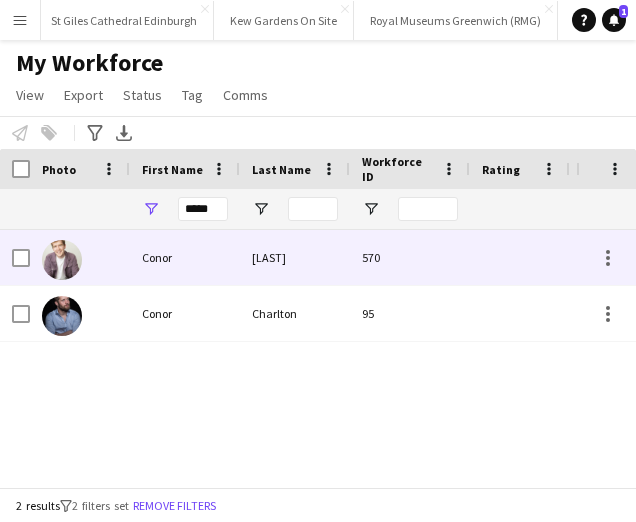 click on "Conor" at bounding box center (185, 257) 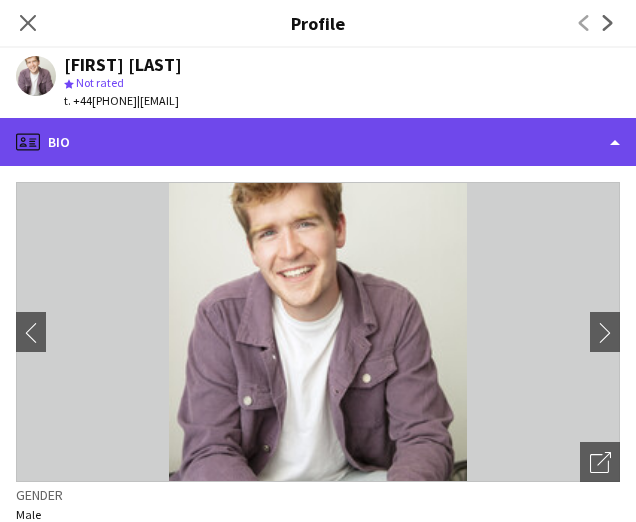 click on "profile
Bio" 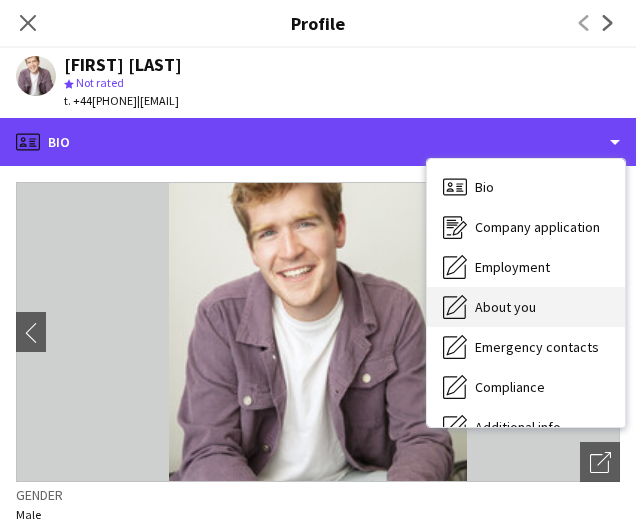 scroll, scrollTop: 148, scrollLeft: 0, axis: vertical 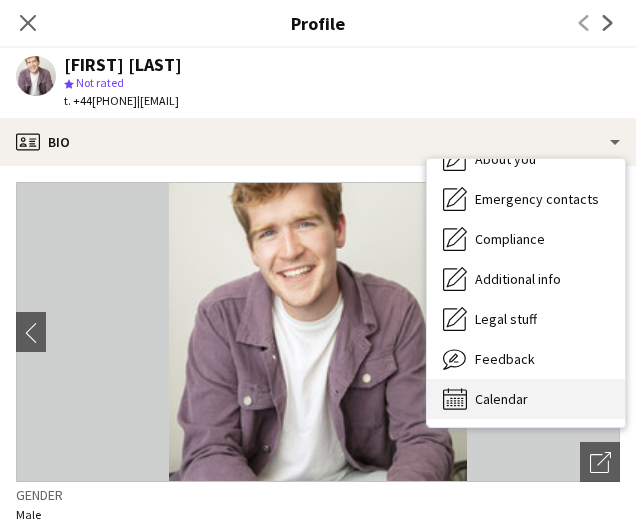 click on "Calendar
Calendar" at bounding box center (526, 399) 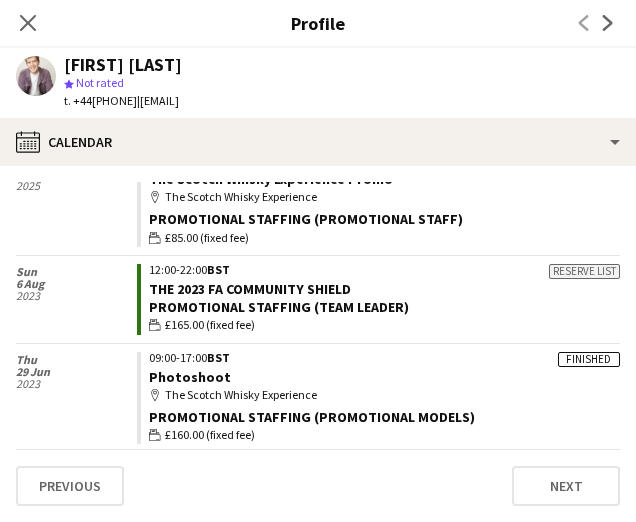 scroll, scrollTop: 0, scrollLeft: 0, axis: both 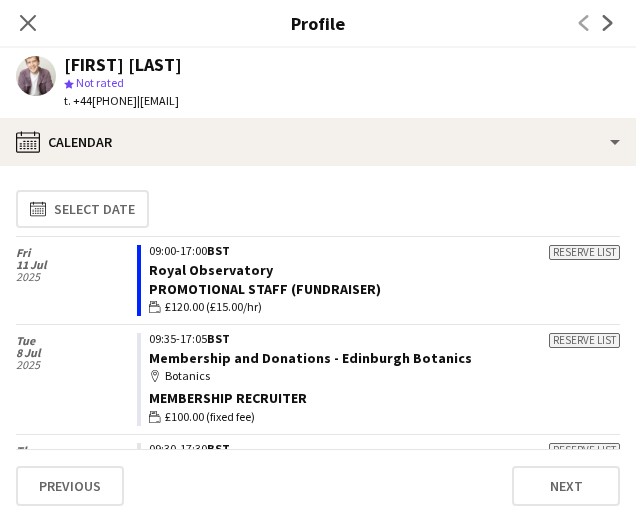click on "calendar-full
Select date   Fri   11 Jul   2025   Reserve list
[TIME]-[TIME]   BST   Royal Observatory
Promotional Staff (Fundraiser)
wallet
£120.00 (£15.00/hr)   Tue   8 Jul   2025   Reserve list
[TIME]-[TIME]   BST   Membership and Donations - Edinburgh Botanics
map-marker
Botanics
Membership Recruiter
wallet
£100.00 (fixed fee)   Thu   3 Jul   2025   Reserve list
[TIME]-[TIME]   BST   St Giles Cathedral - Fundraising
map-marker
St Giles
Promotional Staff (Fundraiser)
wallet
£110.00 (fixed fee)   Wed   2 Jul   2025   Reserve list
[TIME]-[TIME]   BST   Membership and Donations - Edinburgh Botanics
map-marker
Botanics
Membership Recruiter
wallet
£100.00 (fixed fee)   Tue   1 Jul   2025   Reserve list" 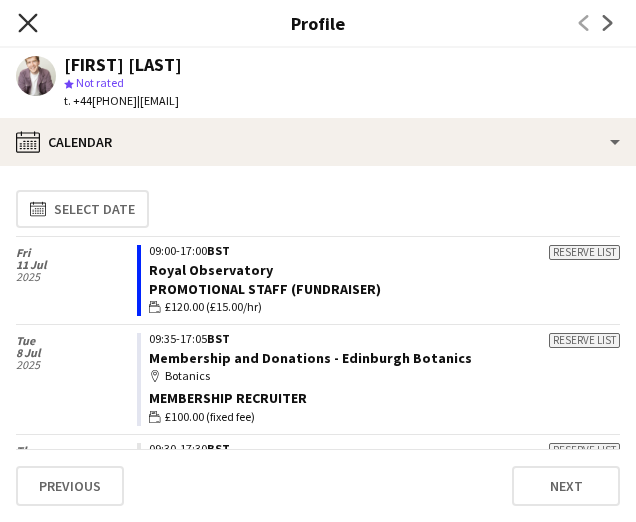 click on "Close pop-in" 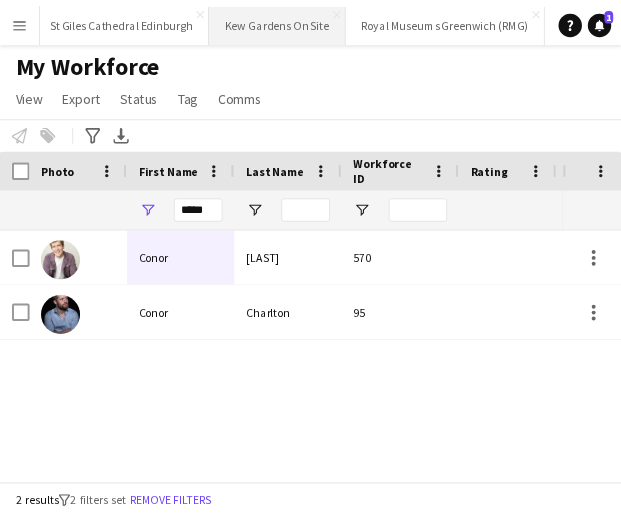 scroll, scrollTop: 0, scrollLeft: 0, axis: both 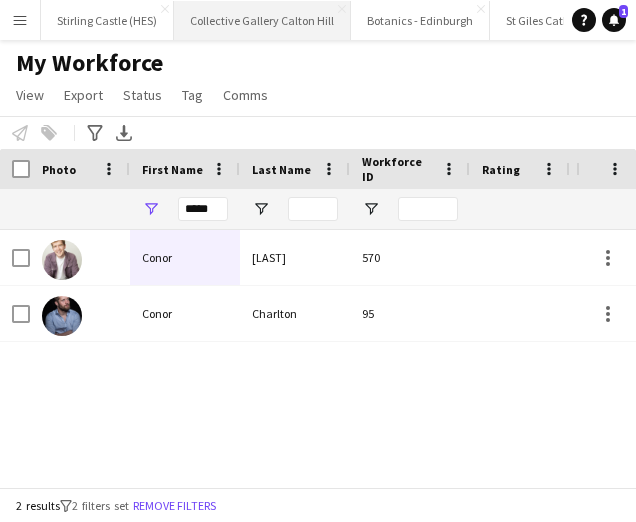 click on "Collective Gallery Calton Hill
Close" at bounding box center (262, 20) 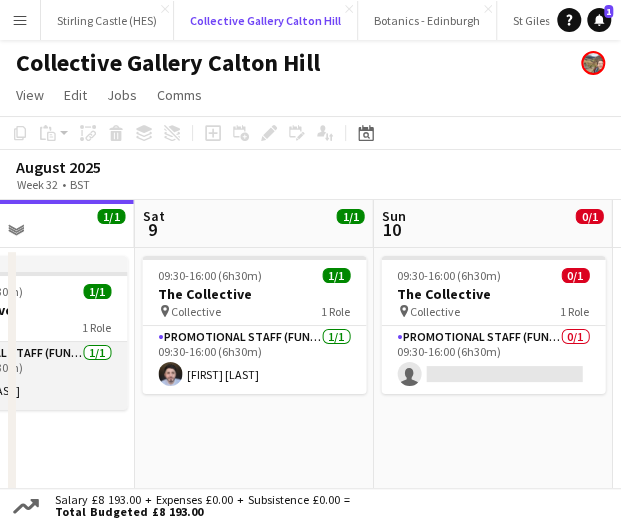 scroll, scrollTop: 0, scrollLeft: 834, axis: horizontal 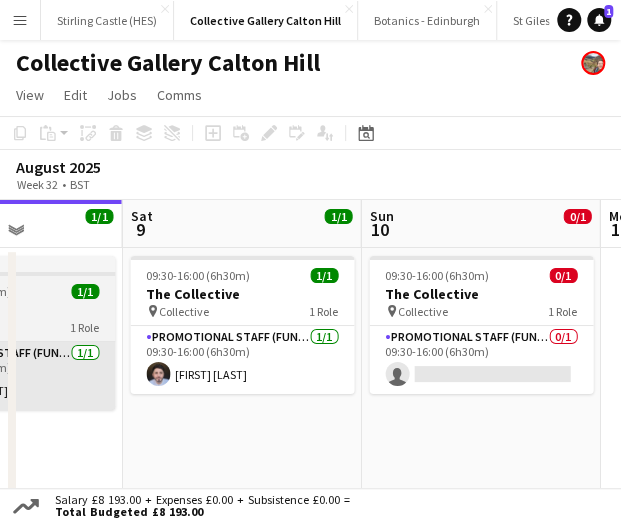 click on "Promotional Staff (Fundraiser)   0/1   09:30-16:00 (6h30m)
single-neutral-actions" at bounding box center [481, 360] 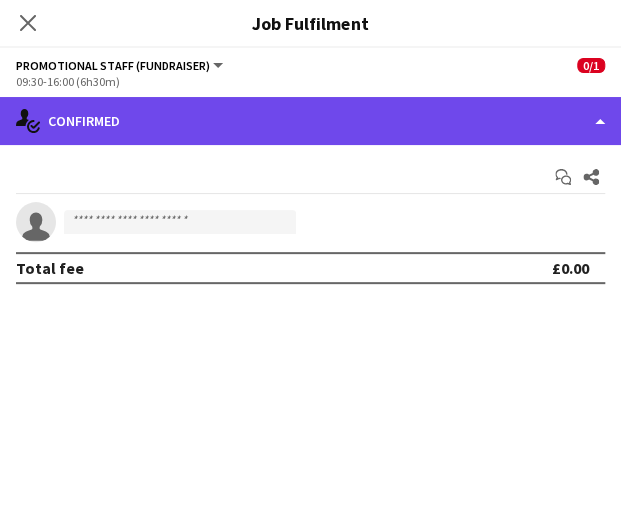 click on "single-neutral-actions-check-2
Confirmed" 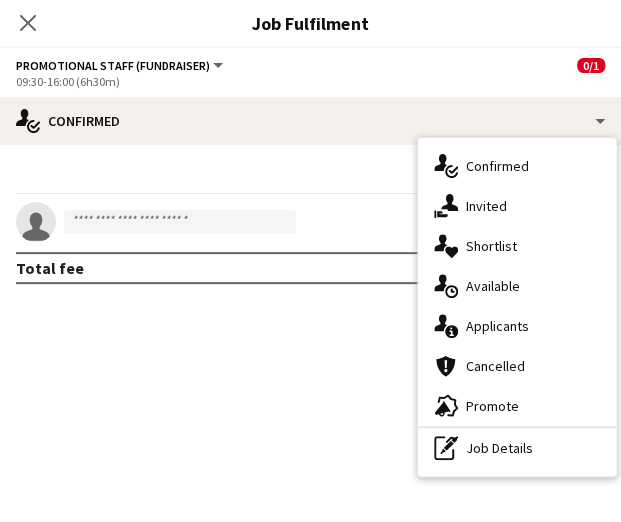 click on "check
Confirmed
Start chat
Share
single-neutral-actions
Total fee   £0.00" 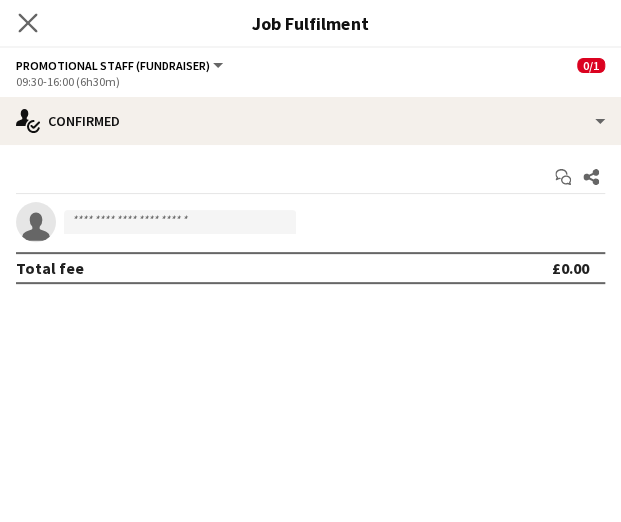 click on "Close pop-in" 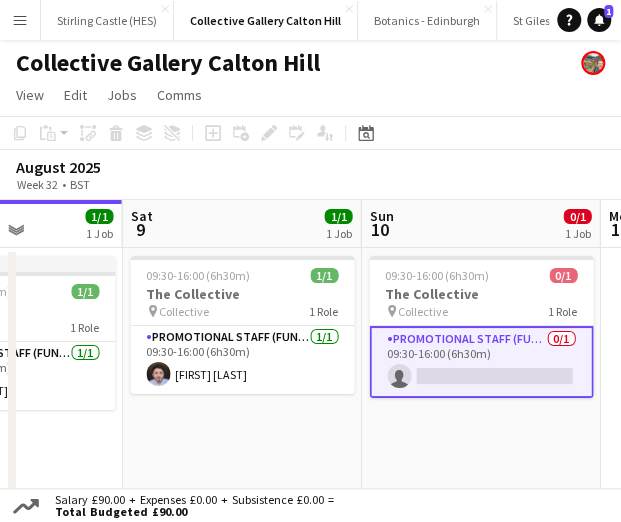 click on "09:30-16:00 (6h30m)    0/1   The Collective
pin
Collective   1 Role   Promotional Staff (Fundraiser)   0/1   09:30-16:00 (6h30m)
single-neutral-actions" at bounding box center (480, 379) 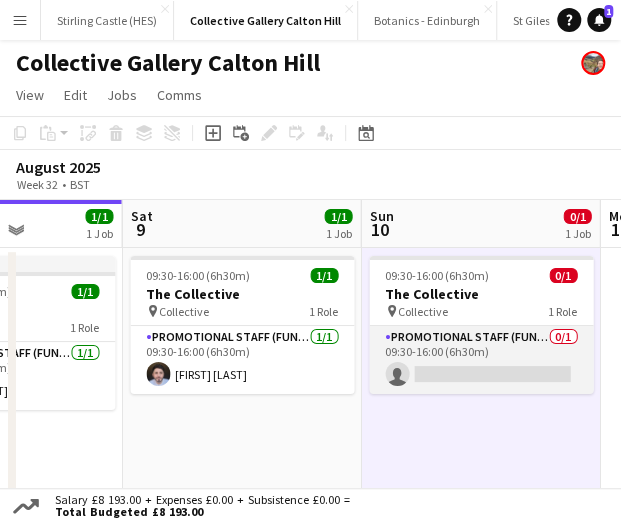 drag, startPoint x: 500, startPoint y: 357, endPoint x: 436, endPoint y: 346, distance: 64.93843 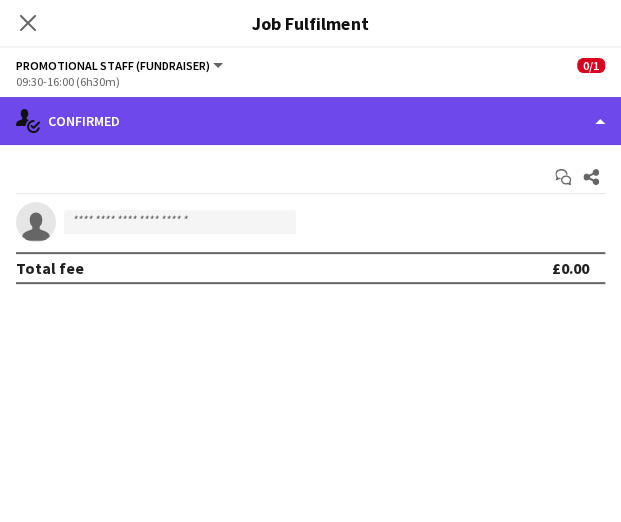 click on "single-neutral-actions-check-2
Confirmed" 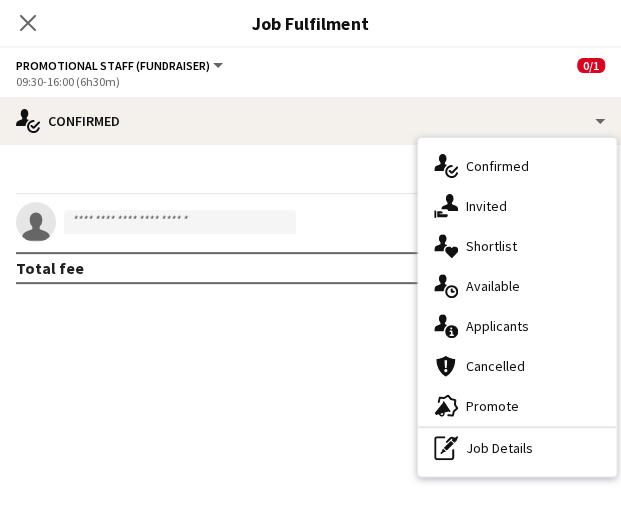 click on "check
Confirmed
Start chat
Share
single-neutral-actions
Total fee   £0.00" 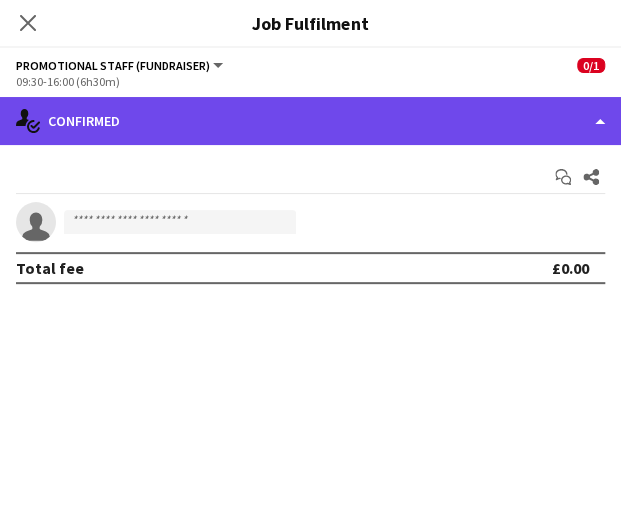 click on "single-neutral-actions-check-2
Confirmed" 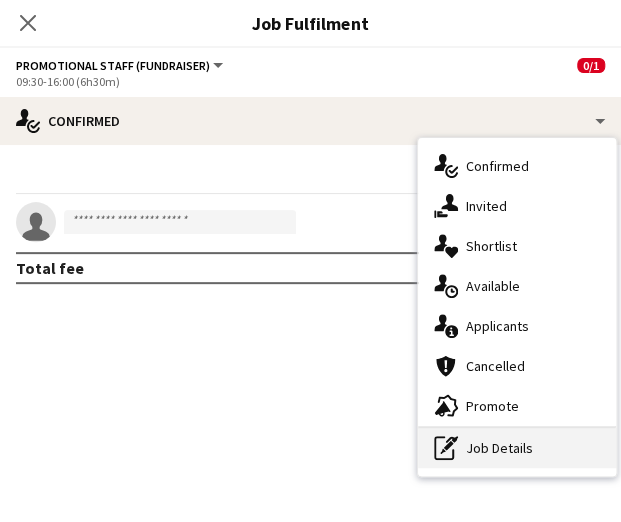 click on "pen-write
Job Details" at bounding box center (517, 448) 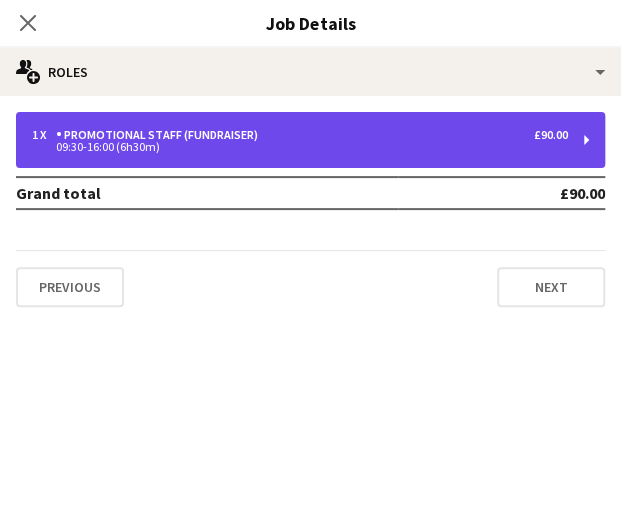 click on "09:30-16:00 (6h30m)" at bounding box center [300, 147] 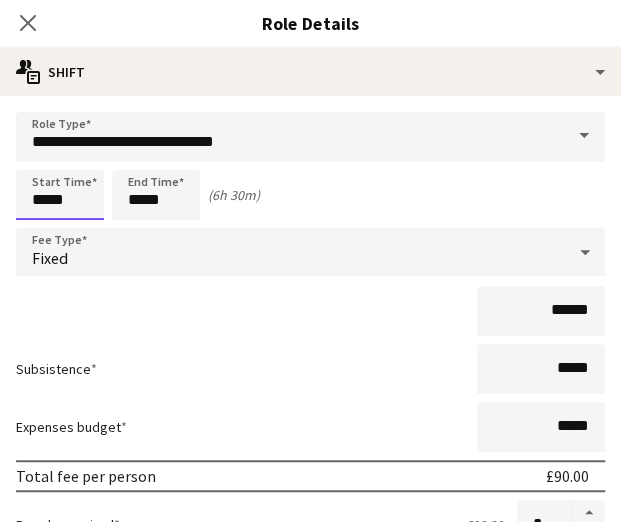 click on "*****" at bounding box center [60, 195] 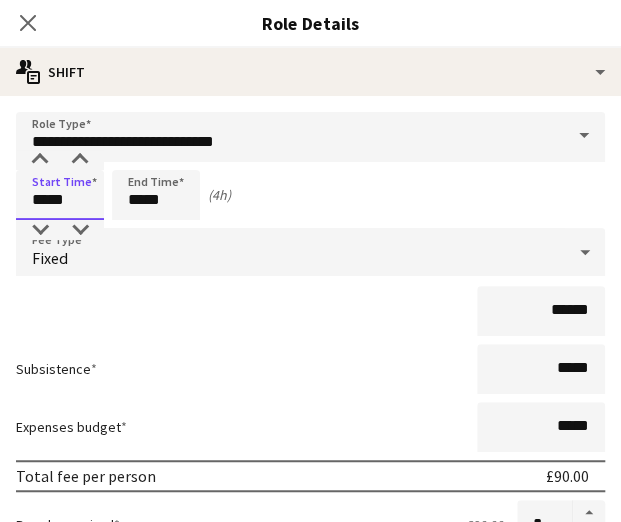 type on "*****" 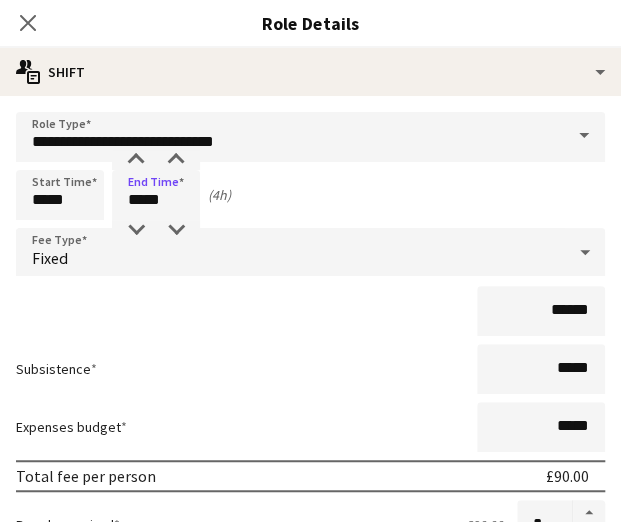 click on "******" at bounding box center (310, 311) 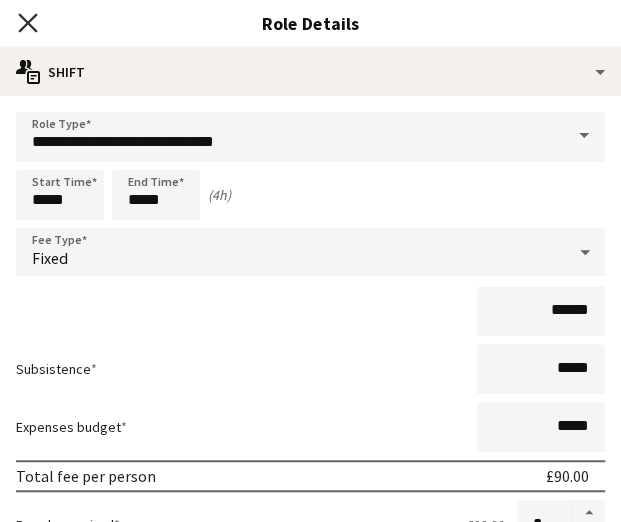 click 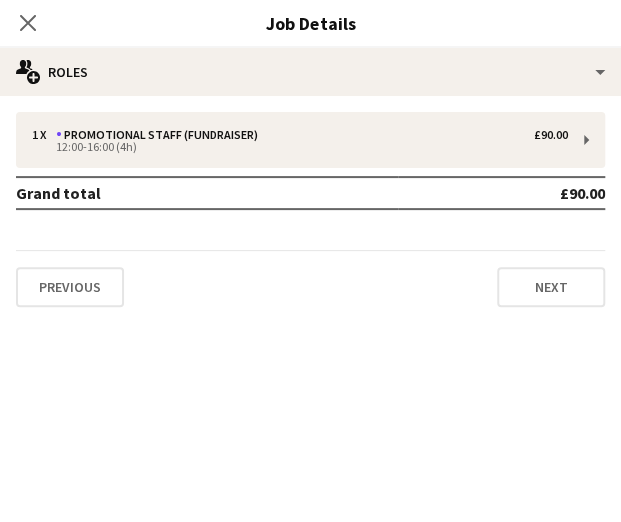 click 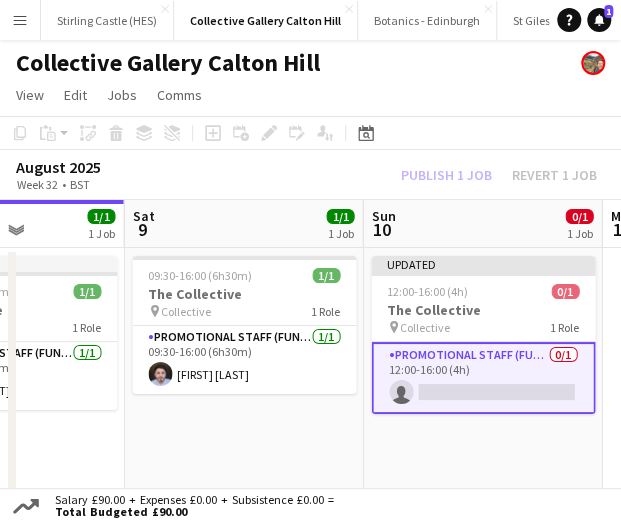 click on "Updated   [TIME]-[TIME] ([DURATION])    0/1   The Collective
pin
Collective   1 Role   Promotional Staff (Fundraiser)   0/1   [TIME]-[TIME] ([DURATION])
single-neutral-actions" at bounding box center (482, 379) 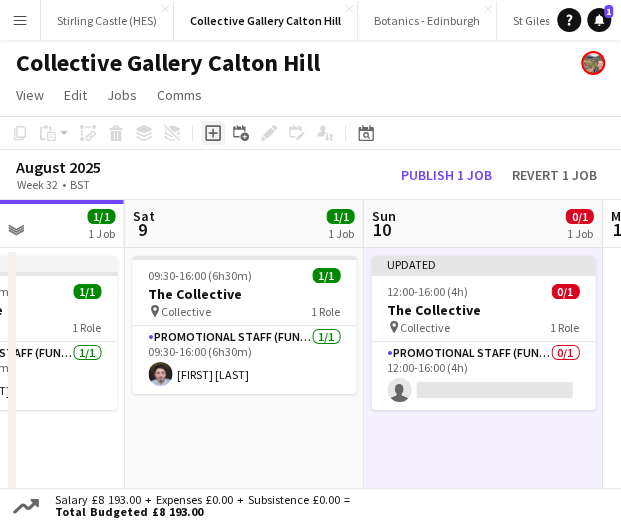 click on "Add job" 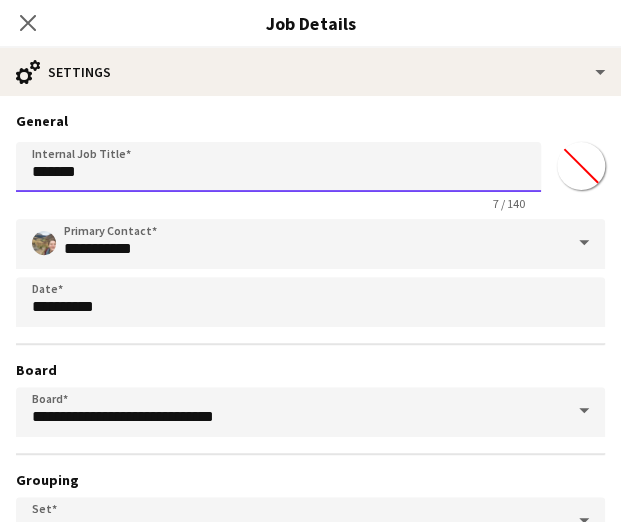 click on "*******" at bounding box center [278, 167] 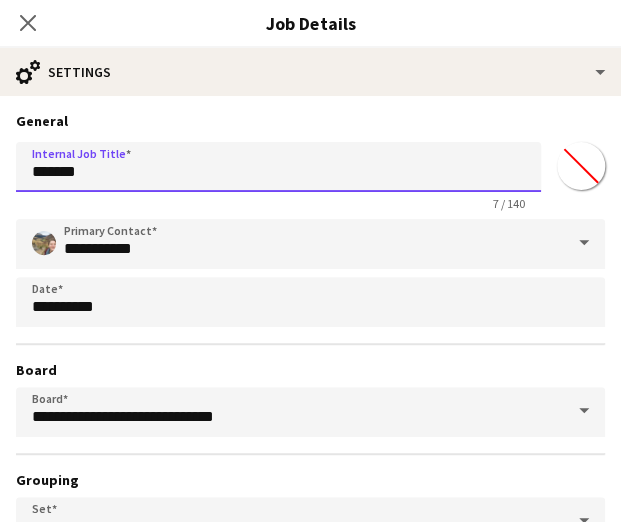 click on "*******" at bounding box center [278, 167] 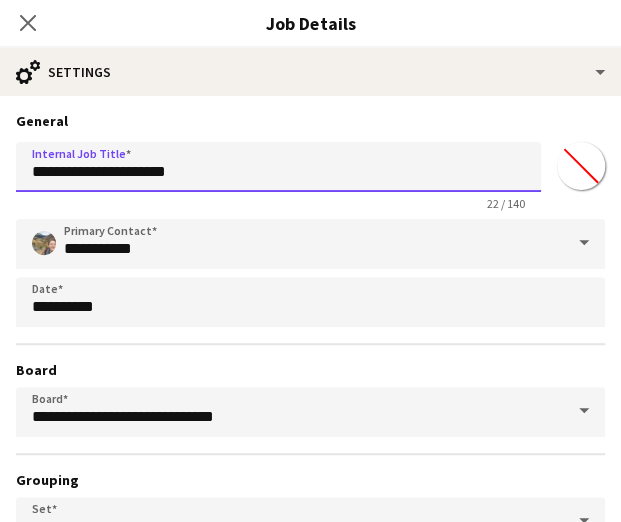 type on "**********" 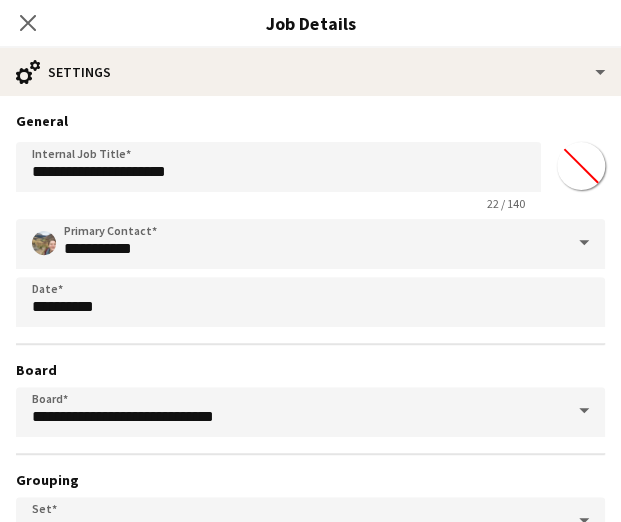 click on "22 / 140" at bounding box center (278, 203) 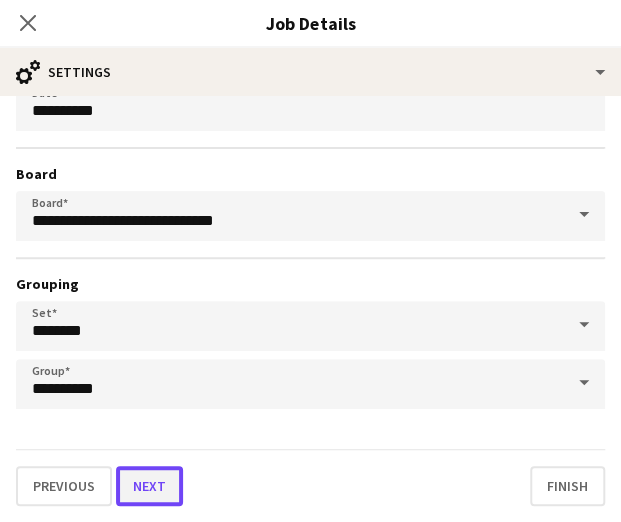 click on "Next" at bounding box center (149, 486) 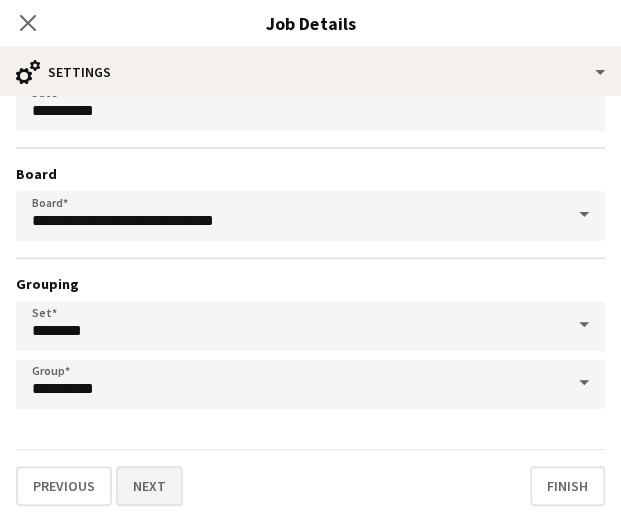 scroll, scrollTop: 0, scrollLeft: 0, axis: both 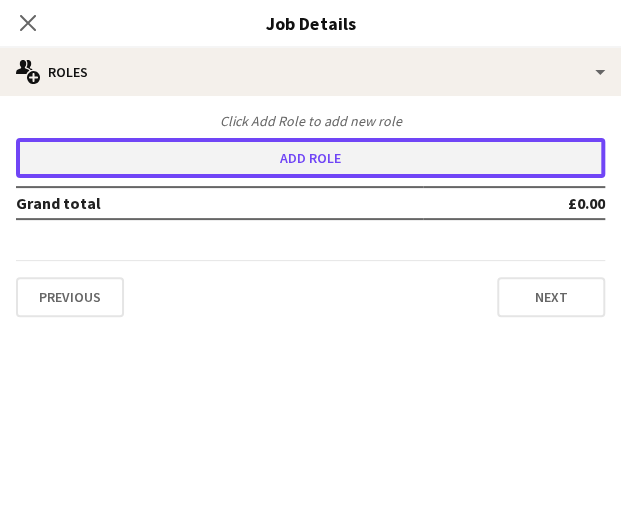 click on "Add role" at bounding box center (310, 158) 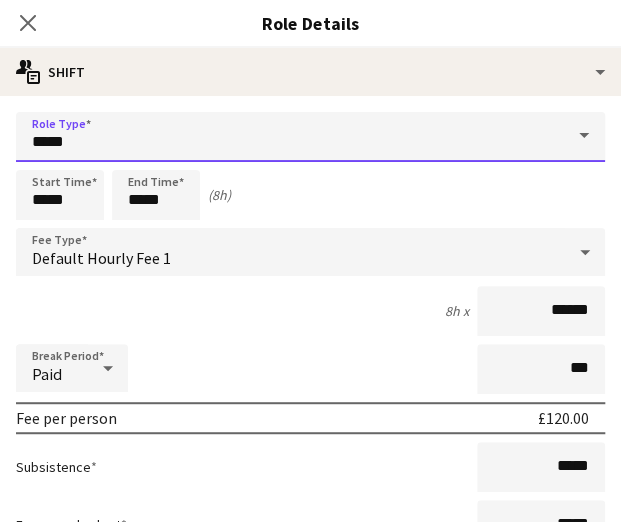 click on "*****" at bounding box center (310, 137) 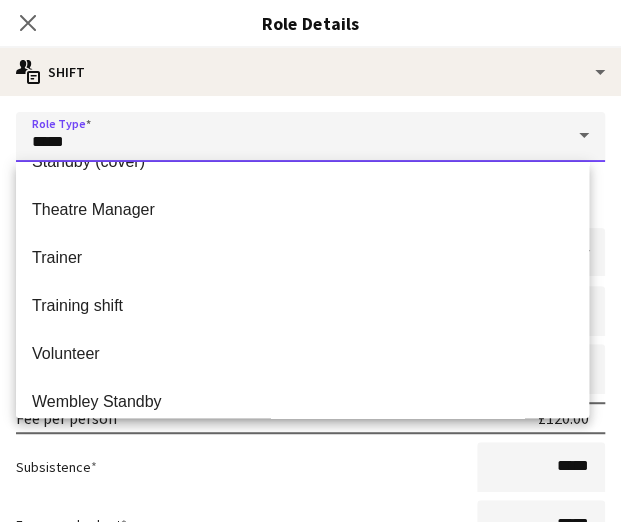 scroll, scrollTop: 1536, scrollLeft: 0, axis: vertical 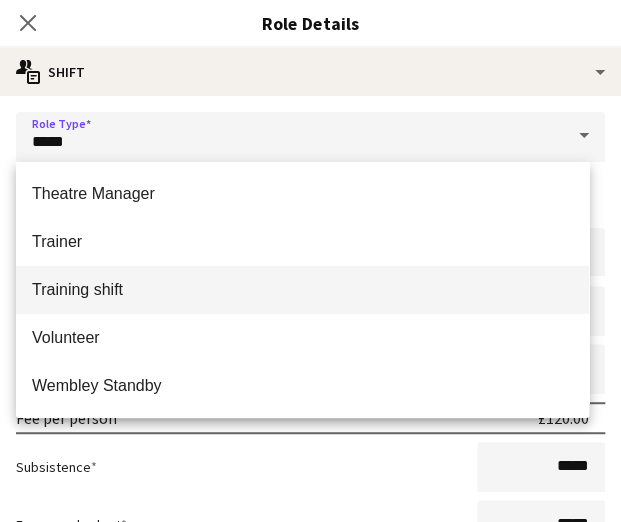 click on "Training shift" at bounding box center [302, 290] 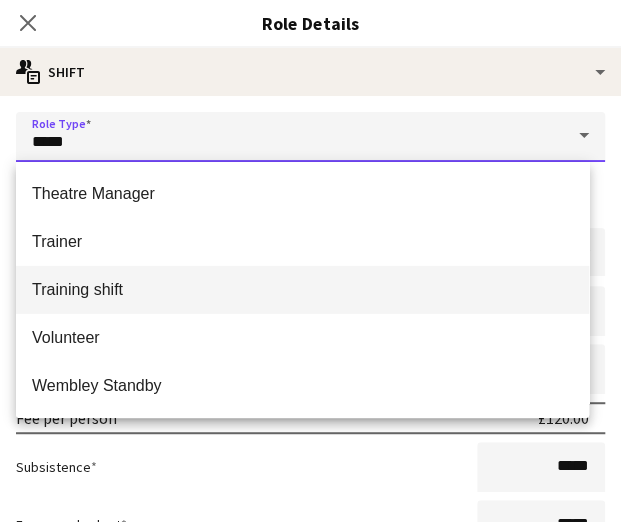 type on "**********" 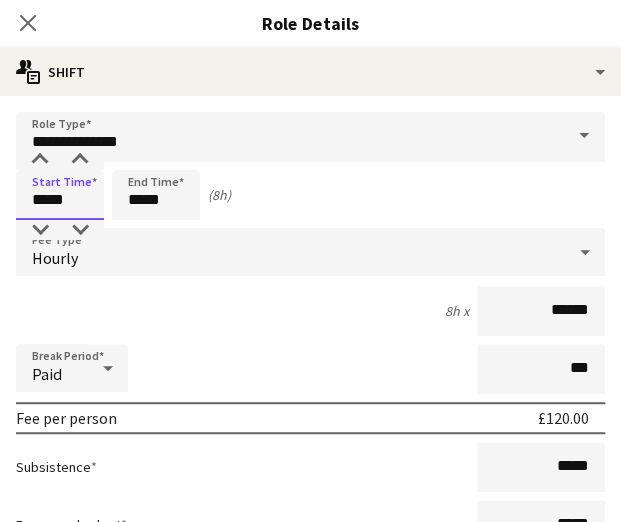 click on "*****" at bounding box center (60, 195) 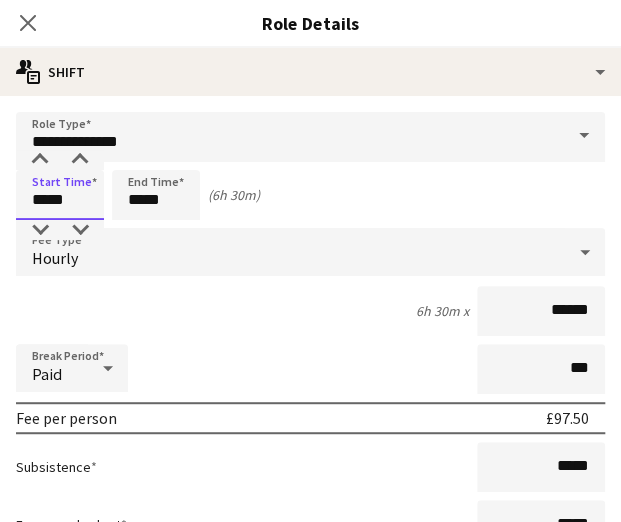 type on "*****" 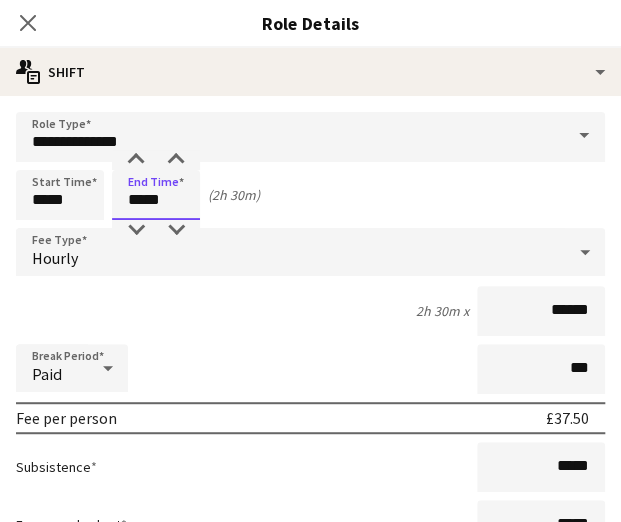 type on "*****" 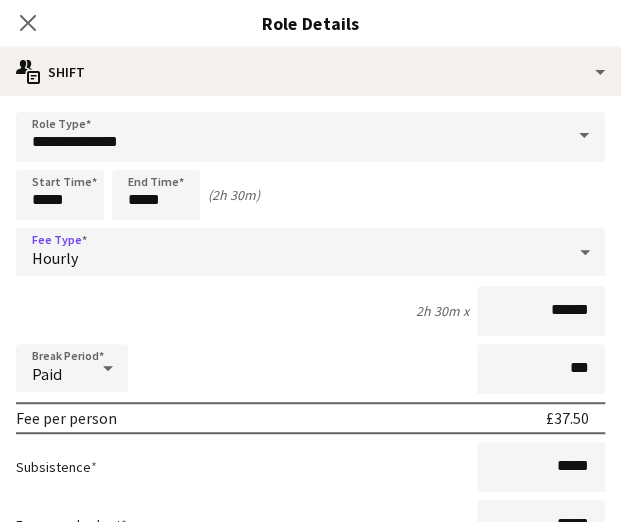 click on "Hourly" at bounding box center [290, 252] 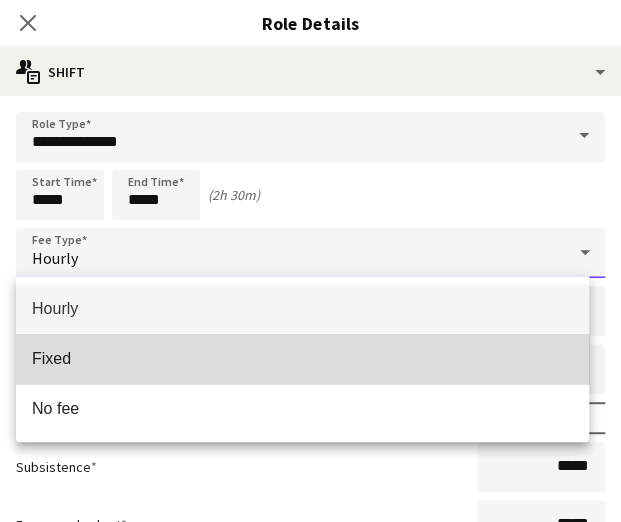 click on "Fixed" at bounding box center [302, 358] 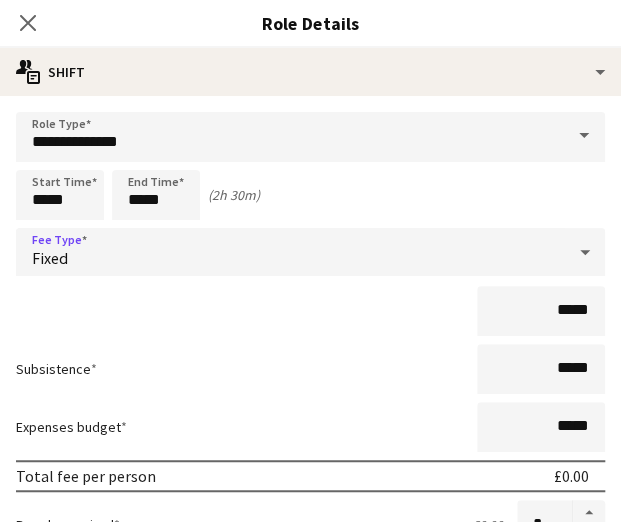 click on "Fixed" at bounding box center [290, 252] 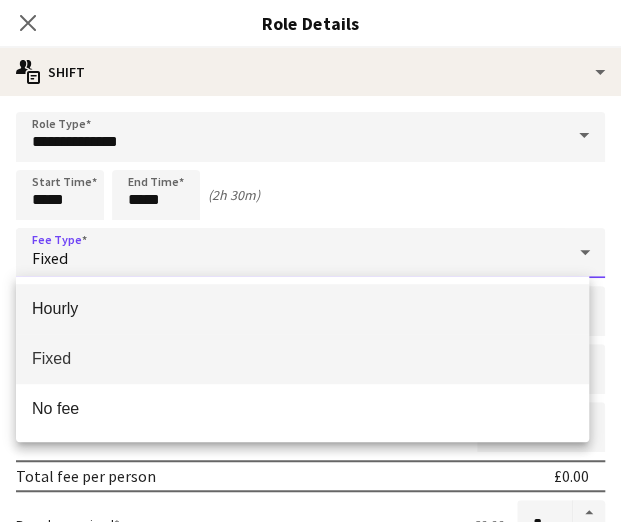 click on "Hourly" at bounding box center [302, 308] 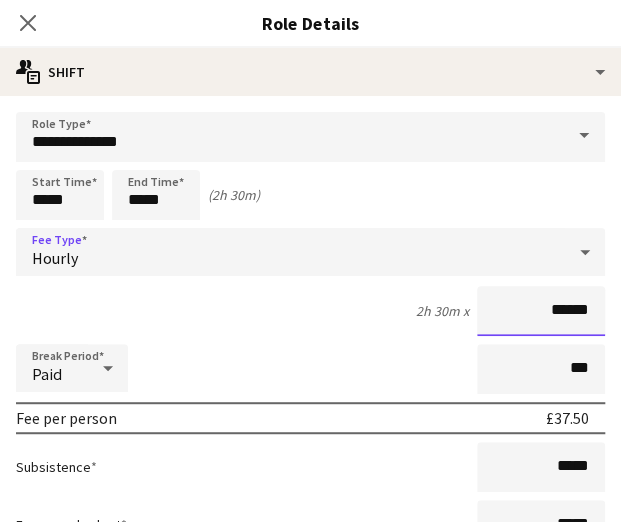click on "******" at bounding box center [541, 311] 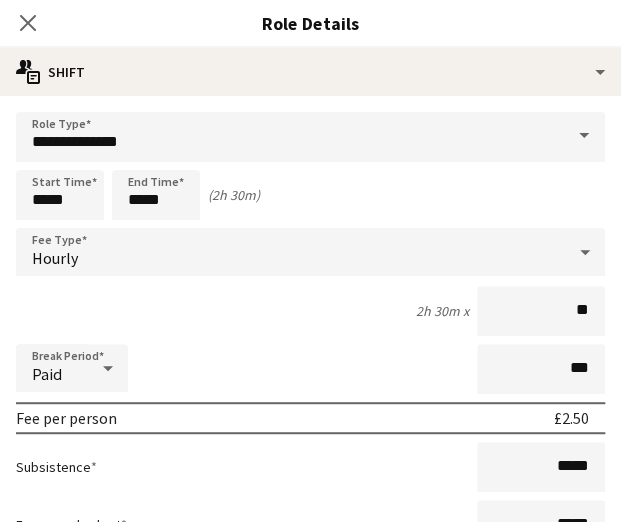 click on "Hourly" at bounding box center (290, 252) 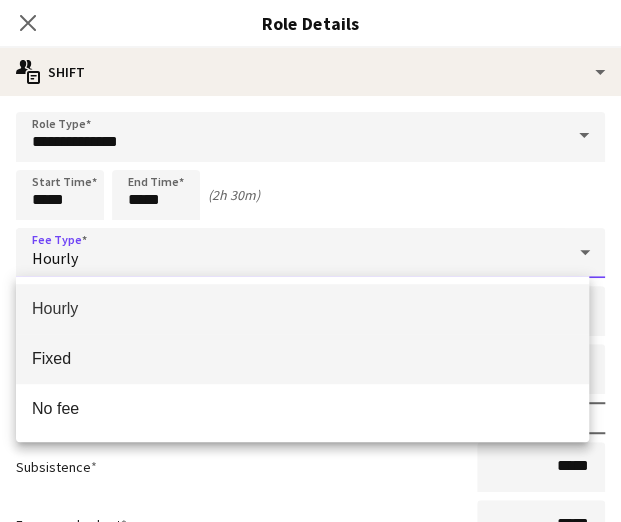 click on "Fixed" at bounding box center [302, 358] 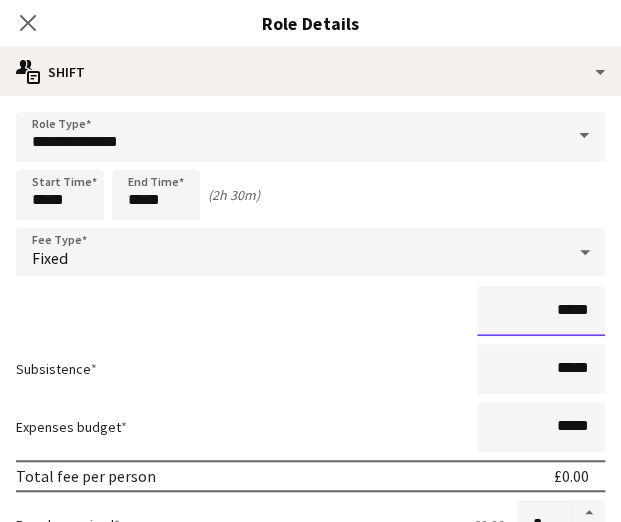 click on "*****" at bounding box center [541, 311] 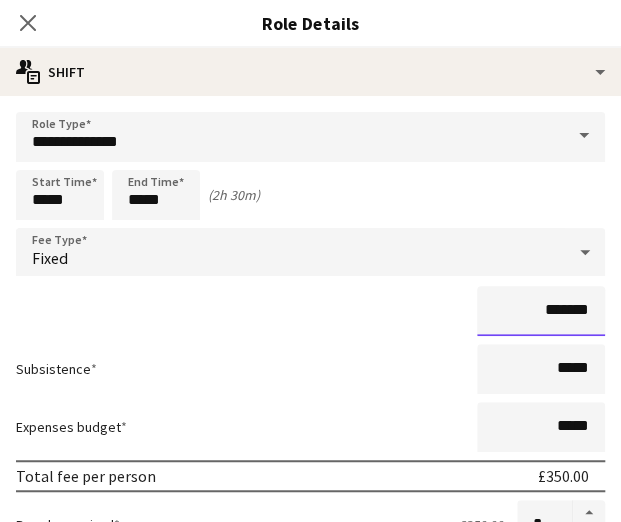 click on "*******" at bounding box center [541, 311] 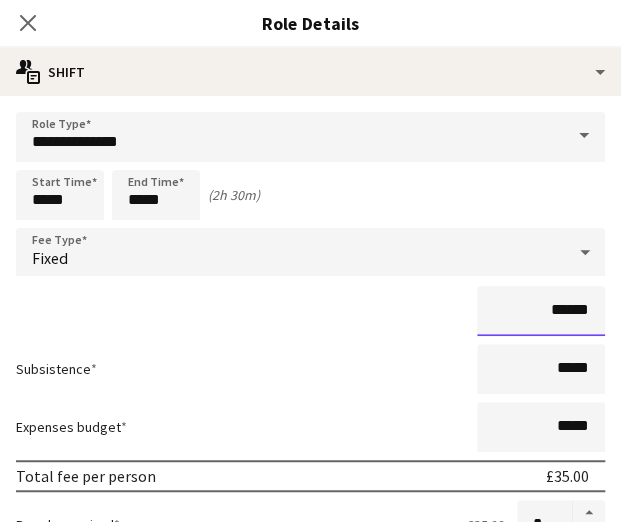 type on "******" 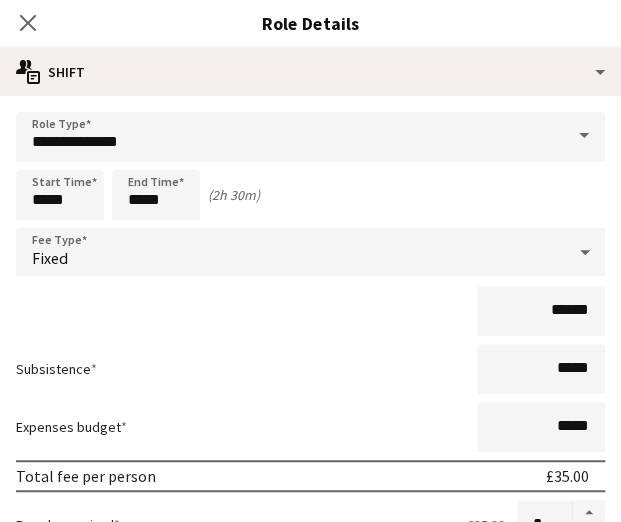 click on "**********" at bounding box center [310, 664] 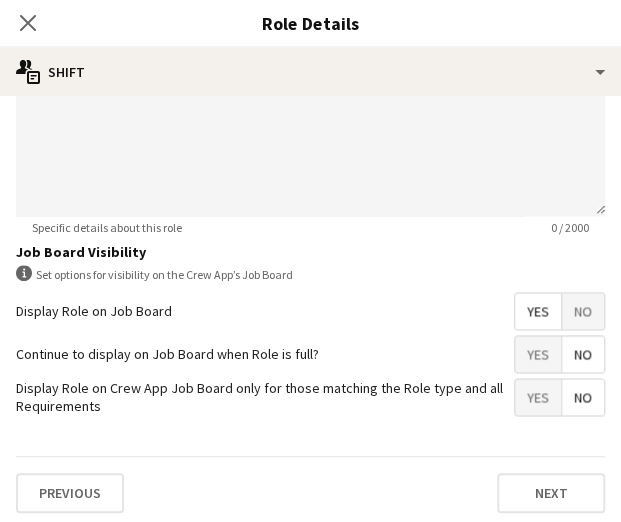 scroll, scrollTop: 692, scrollLeft: 0, axis: vertical 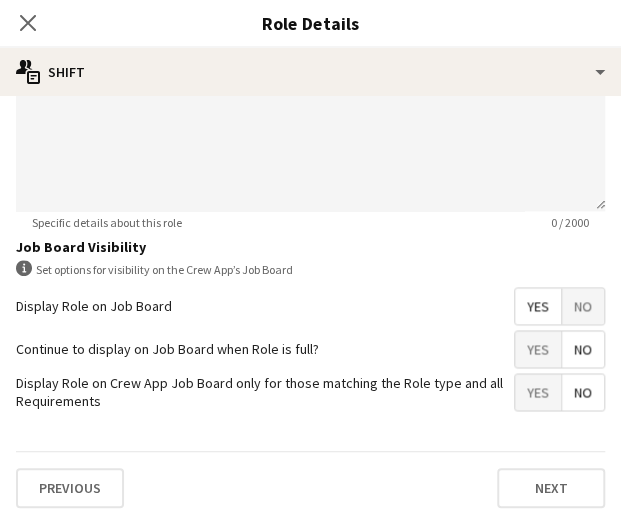 click on "Continue to display on Job Board when Role is full?   Yes   No" at bounding box center [310, 349] 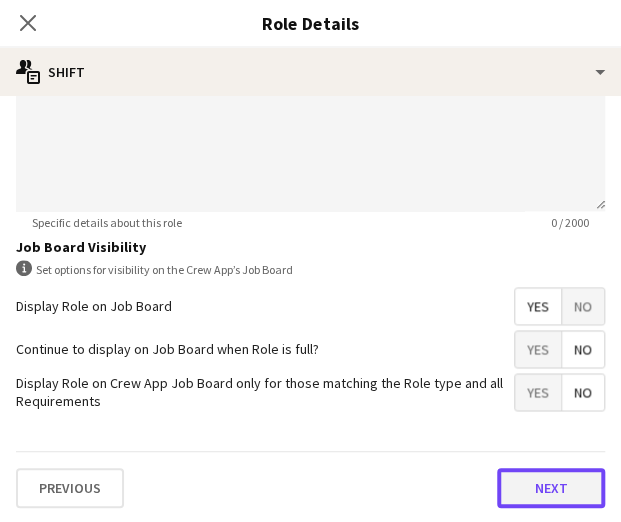 click on "Next" at bounding box center [551, 488] 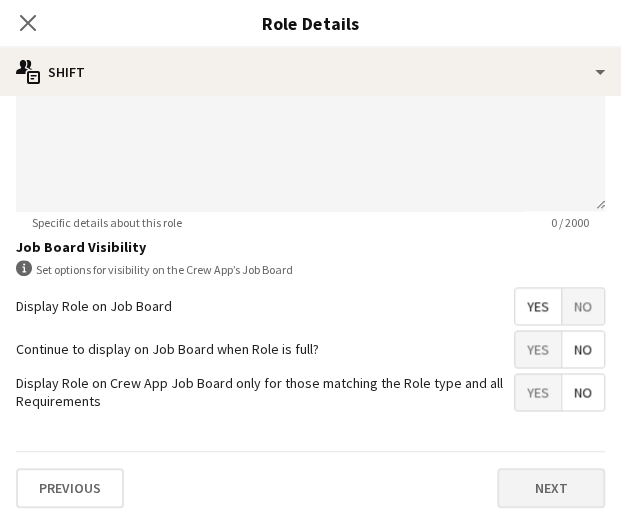 scroll, scrollTop: 0, scrollLeft: 0, axis: both 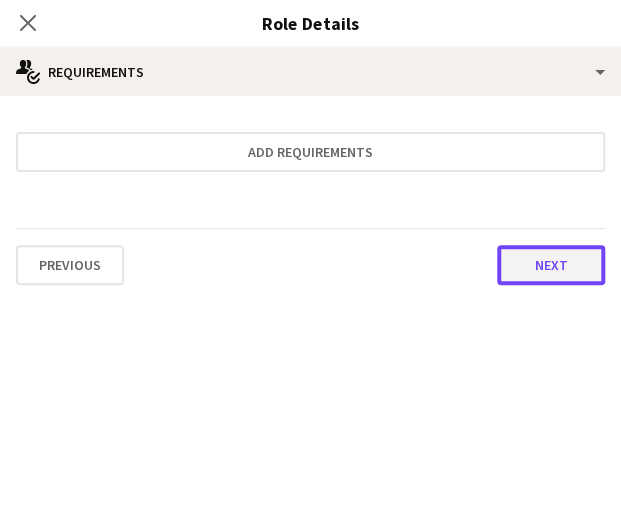 click on "Next" at bounding box center [551, 265] 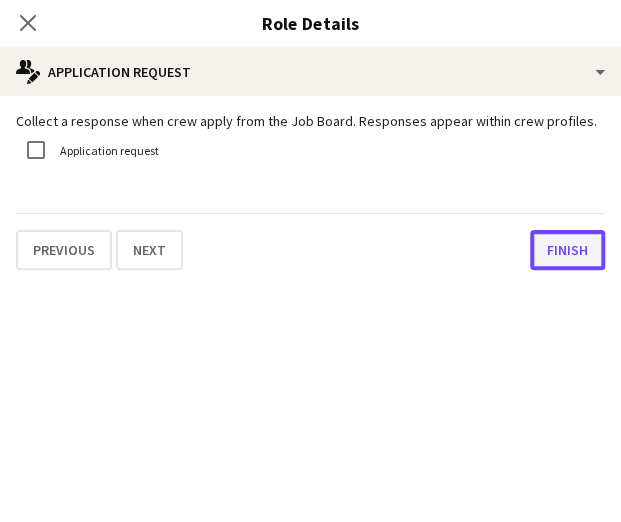 click on "Finish" at bounding box center (567, 250) 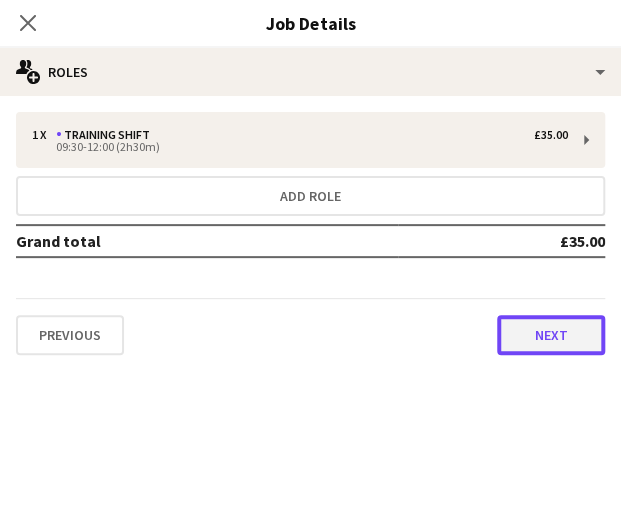 click on "Next" at bounding box center (551, 335) 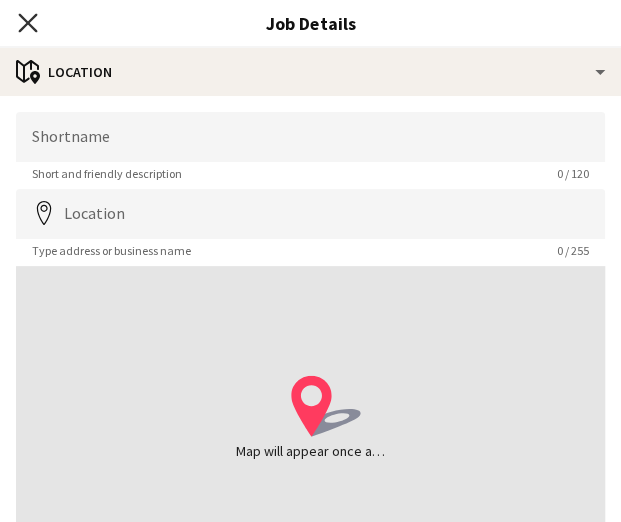 click on "Close pop-in" 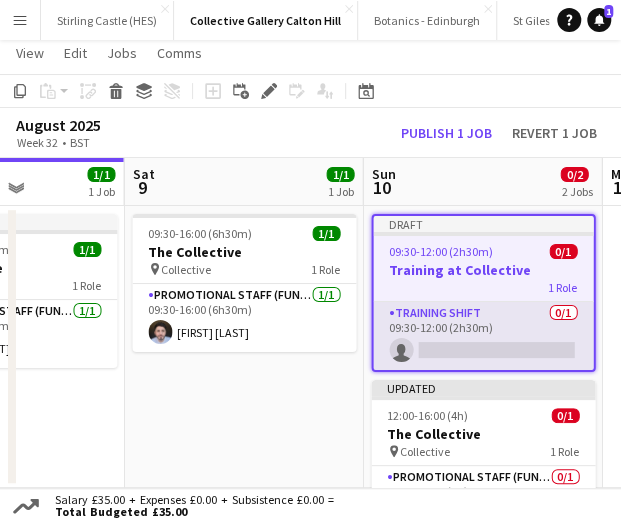 click on "Training shift   0/1   [TIME]-[TIME] ([DURATION])
single-neutral-actions" at bounding box center (483, 336) 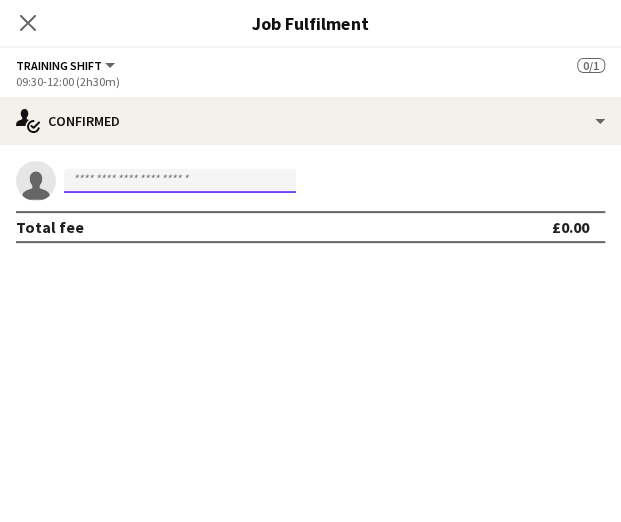 click at bounding box center (180, 181) 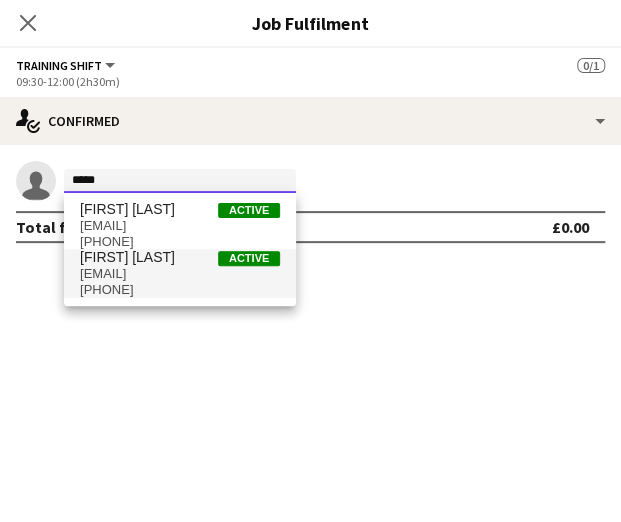 type on "*****" 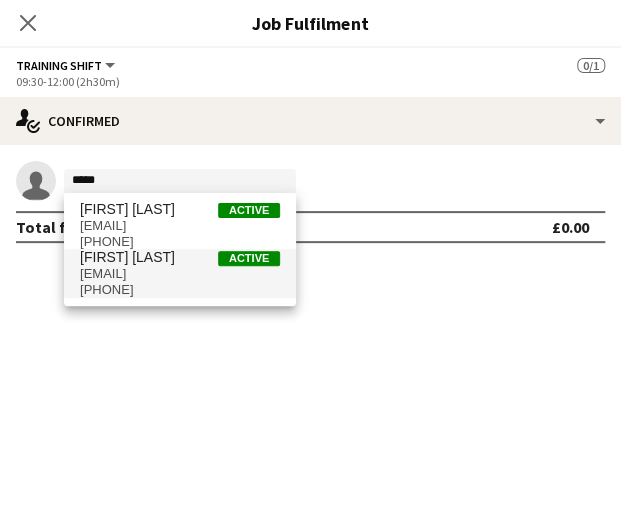 click on "[FIRST] [LAST]" at bounding box center [127, 257] 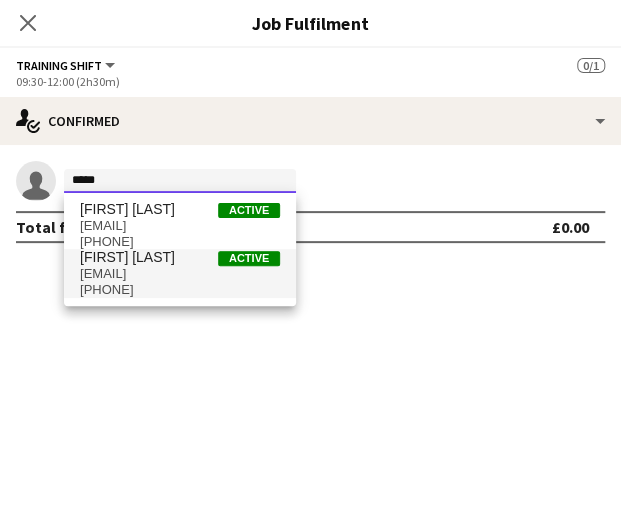type 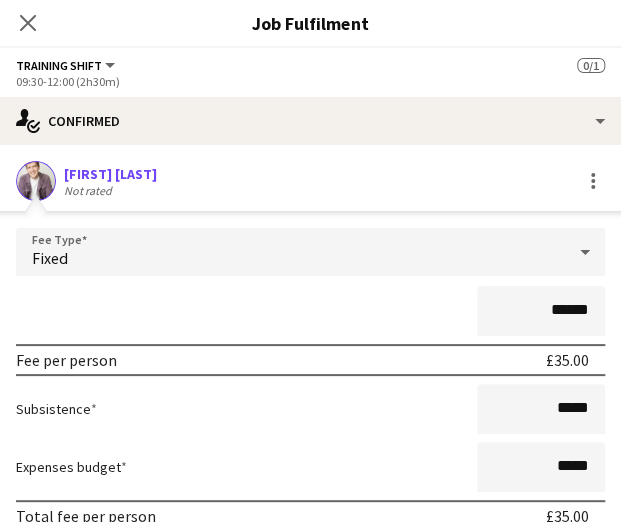 click on "Fee per person   £35.00" at bounding box center [310, 360] 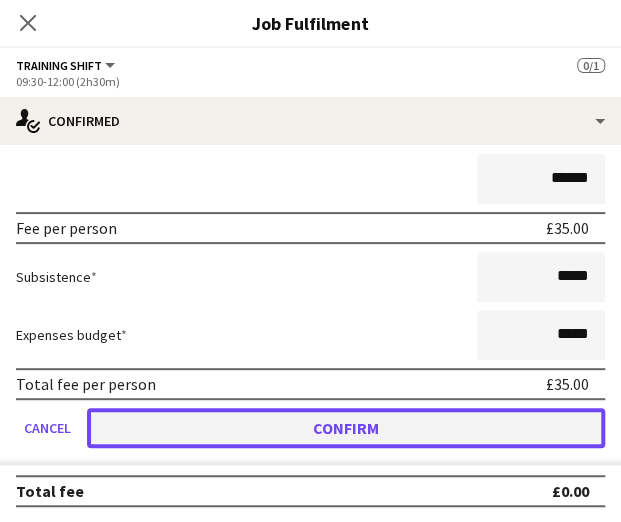 click on "Confirm" at bounding box center [346, 428] 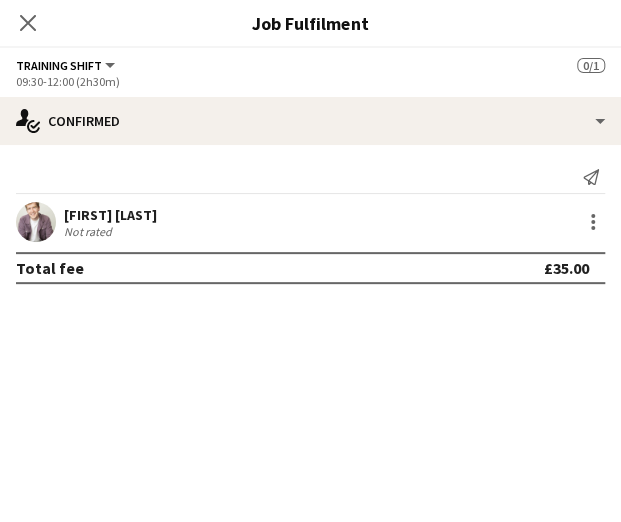 scroll, scrollTop: 0, scrollLeft: 0, axis: both 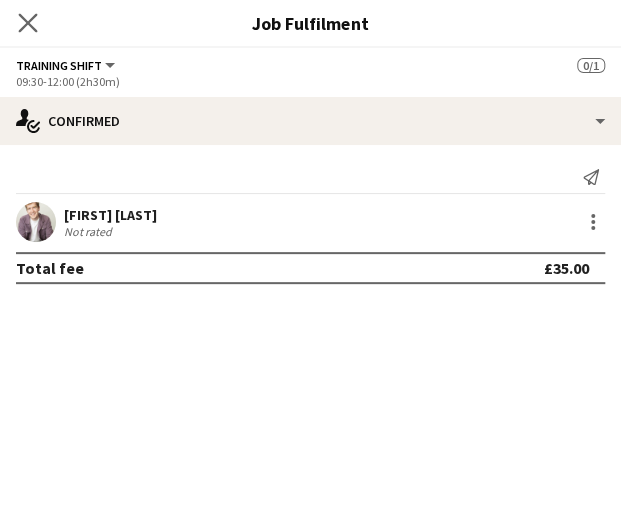 click on "Close pop-in" 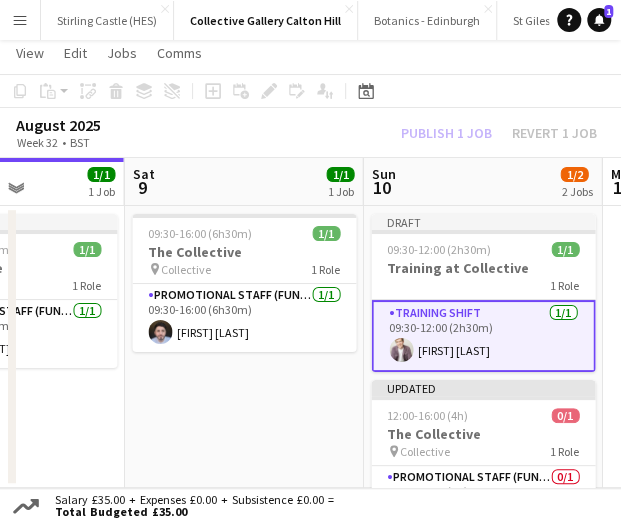click on "[TIME]-[TIME] ([DURATION])    1/1   The Collective
pin
Collective   1 Role   Promotional Staff (Fundraiser)   1/1   [TIME]-[TIME] ([DURATION])
[FIRST] [LAST]" at bounding box center [243, 347] 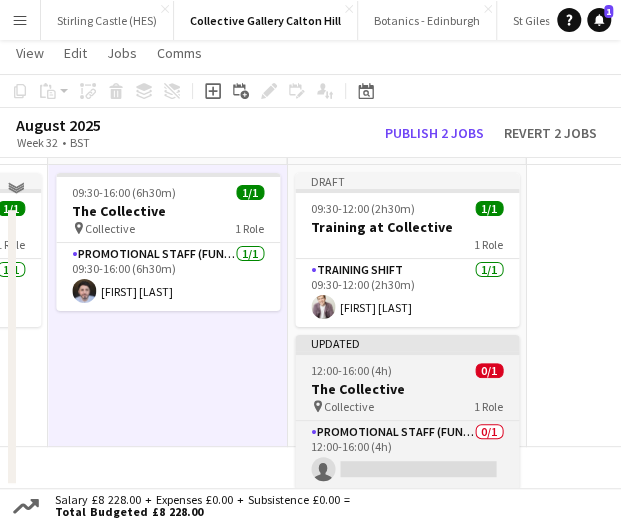 scroll, scrollTop: 40, scrollLeft: 669, axis: both 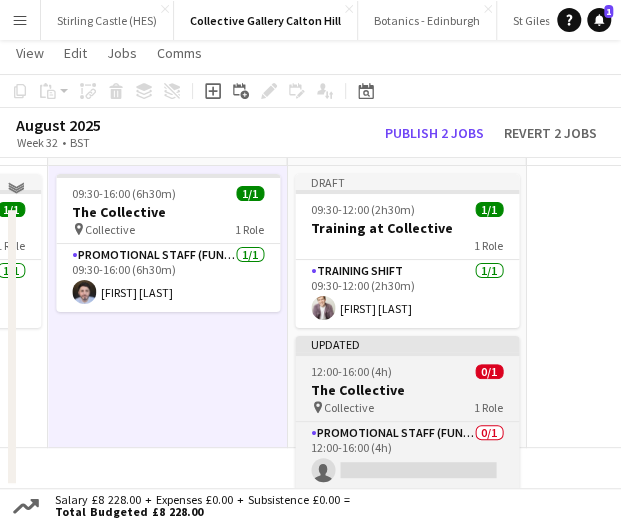 click on "Collective" at bounding box center (349, 407) 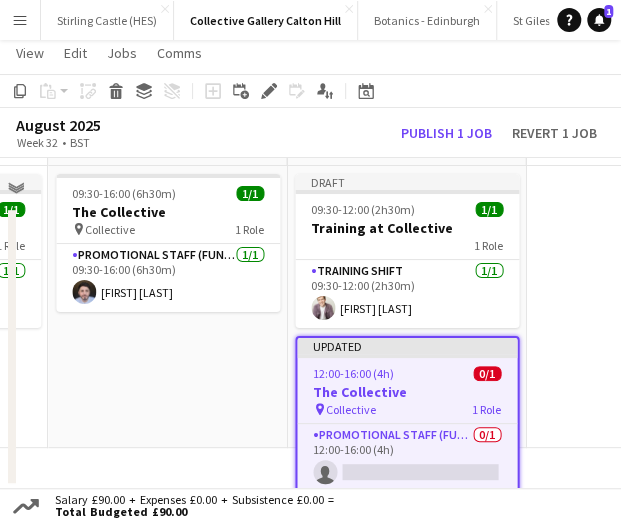 drag, startPoint x: 354, startPoint y: 406, endPoint x: 328, endPoint y: 397, distance: 27.513634 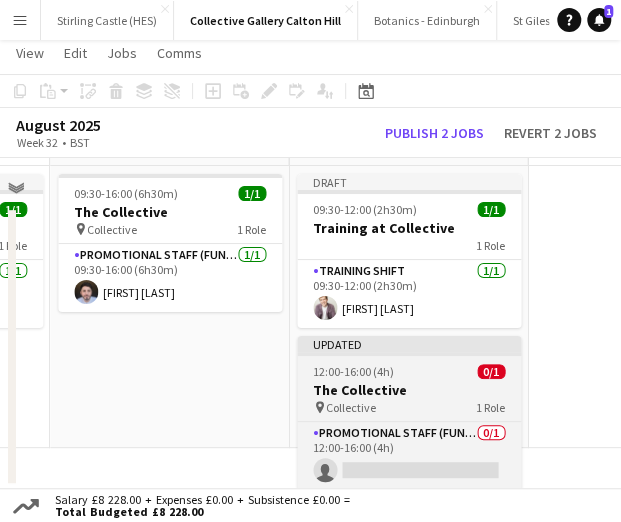 click on "The Collective" at bounding box center (409, 390) 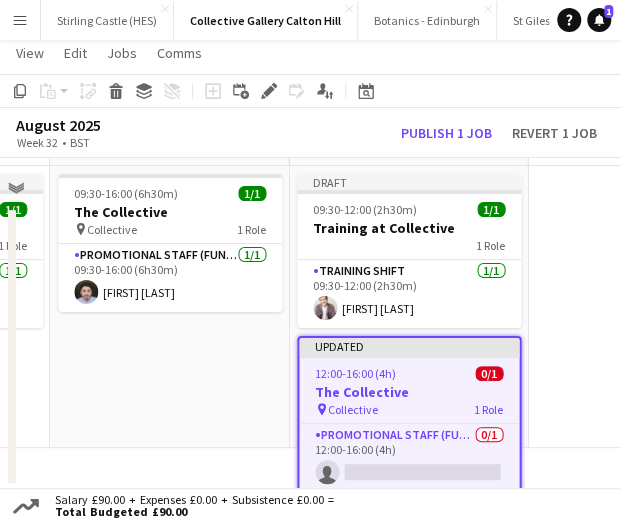 scroll, scrollTop: 45, scrollLeft: 667, axis: both 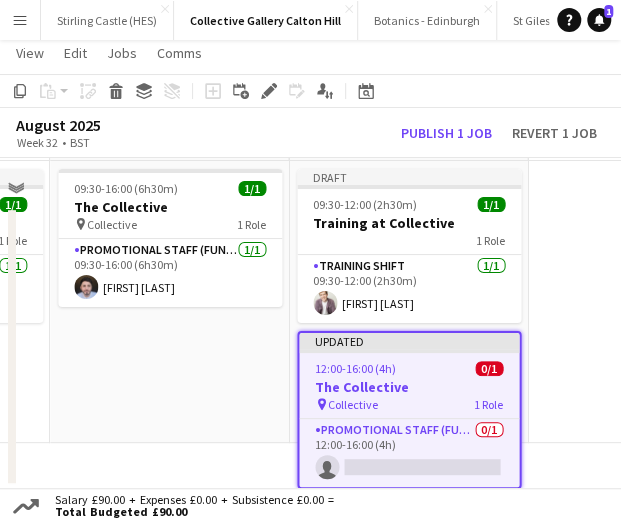 drag, startPoint x: 328, startPoint y: 397, endPoint x: 140, endPoint y: 123, distance: 332.29504 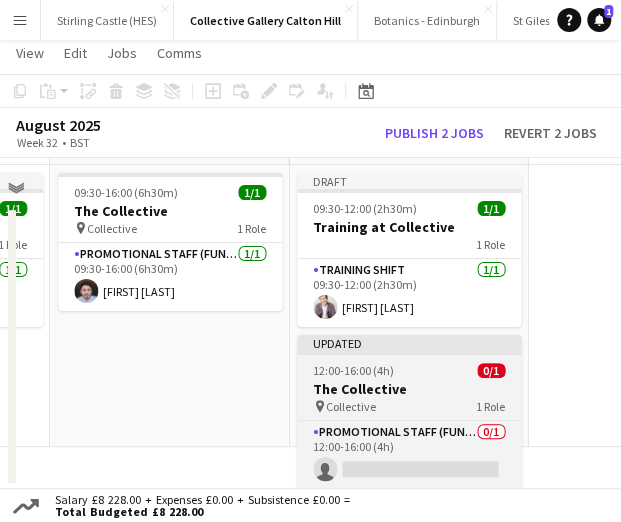 click on "Collective" at bounding box center (351, 406) 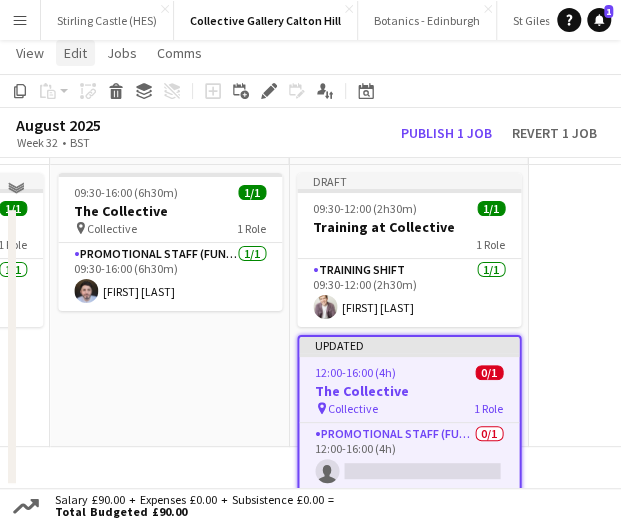 click on "Edit" 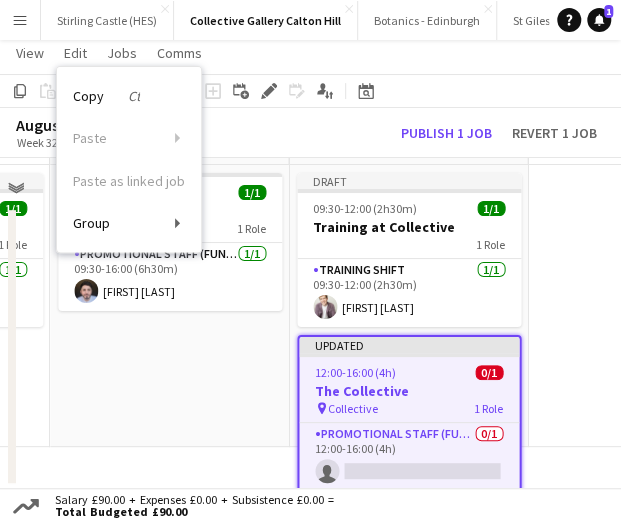 click on "August 2025   Week 32
•   BST   Publish 1 job   Revert 1 job" 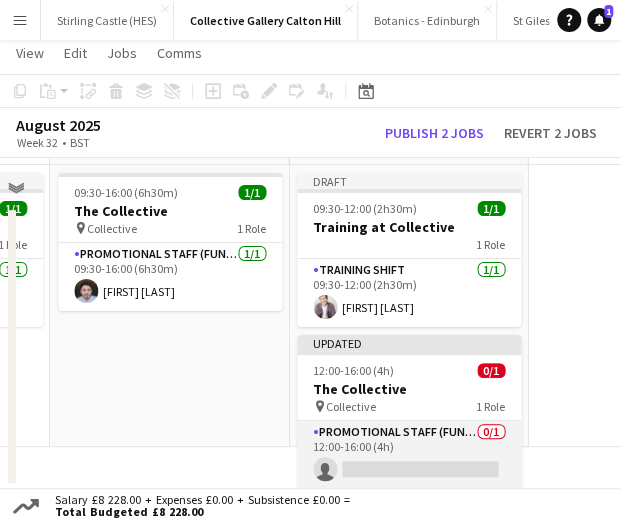 click on "Promotional Staff (Fundraiser)   0/1   12:00-16:00 (4h)
single-neutral-actions" at bounding box center [409, 455] 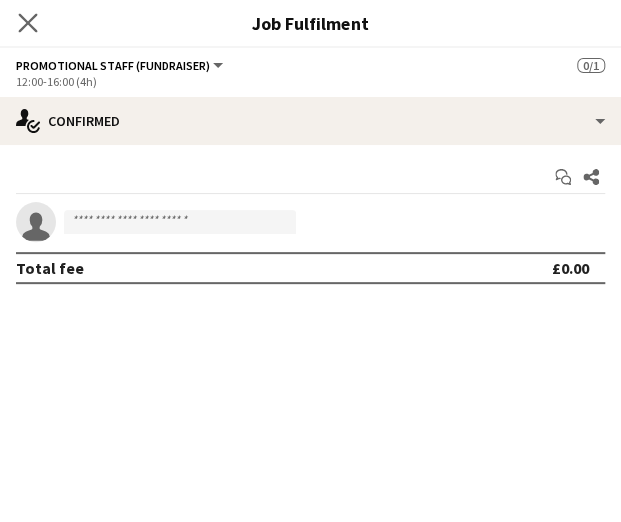 click on "Close pop-in" 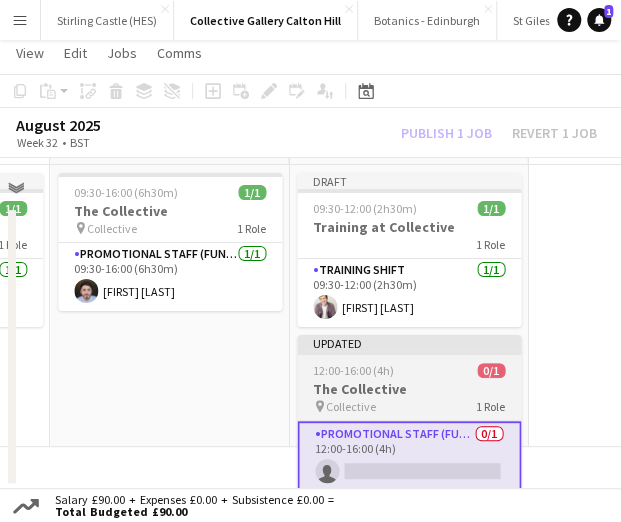scroll, scrollTop: 45, scrollLeft: 667, axis: both 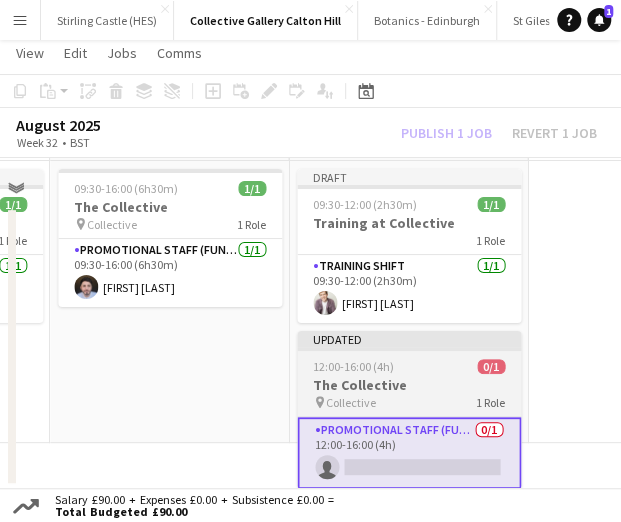 click on "[TIME]-[TIME] ([DURATION])    0/1" at bounding box center [409, 366] 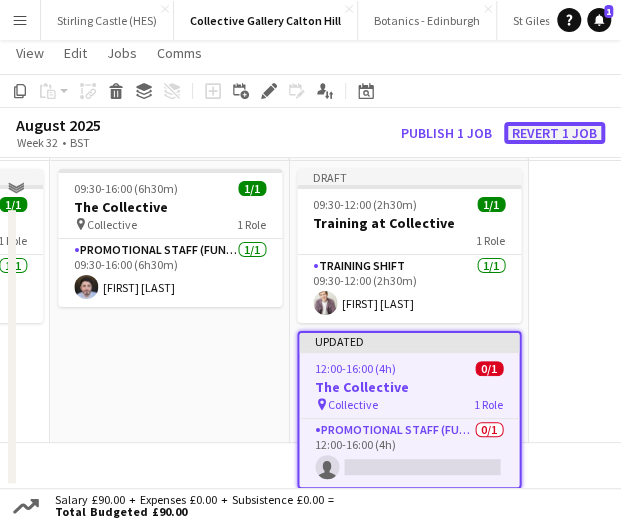 click on "Revert 1 job" 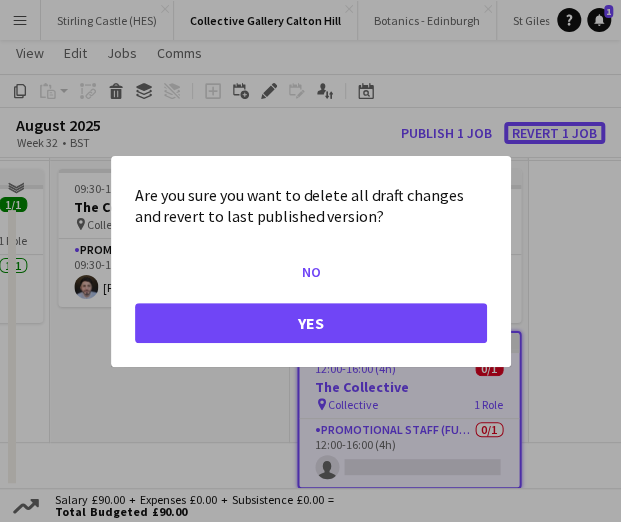 scroll, scrollTop: 0, scrollLeft: 0, axis: both 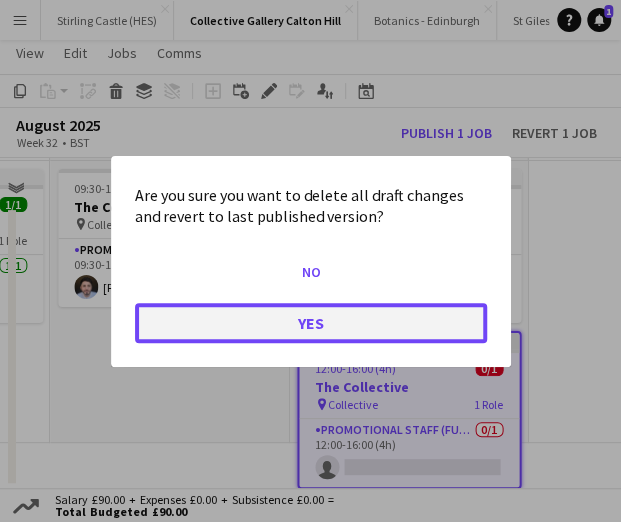 click on "Yes" 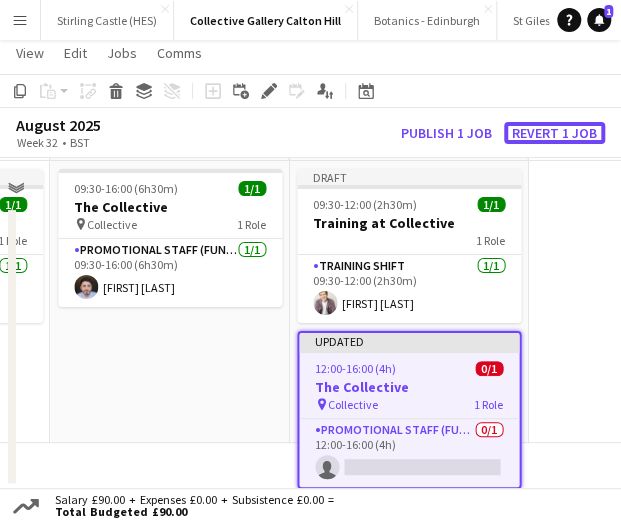 scroll, scrollTop: 42, scrollLeft: 0, axis: vertical 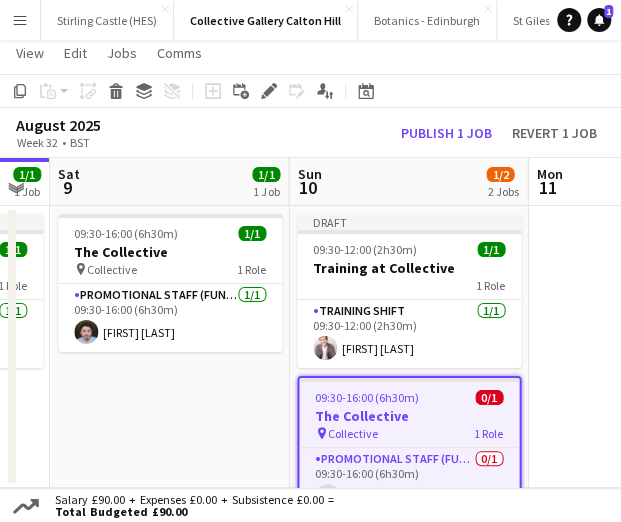 click on "[TIME]-[TIME] ([DURATION])    1/1   The Collective
pin
Collective   1 Role   Promotional Staff (Fundraiser)   1/1   [TIME]-[TIME] ([DURATION])
[FIRST] [LAST]" at bounding box center [169, 347] 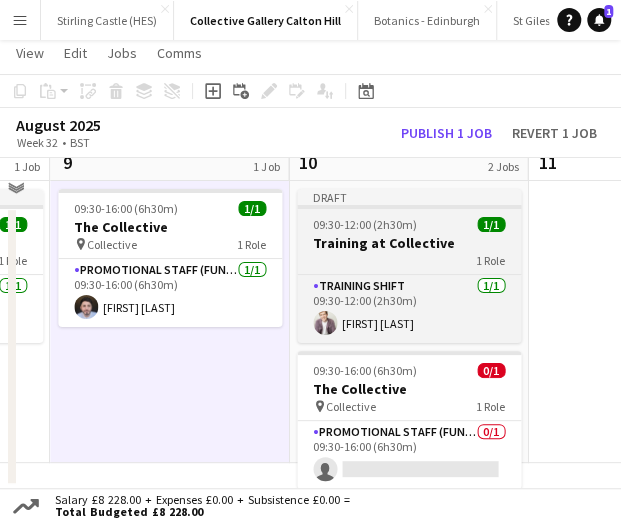 scroll, scrollTop: 0, scrollLeft: 667, axis: horizontal 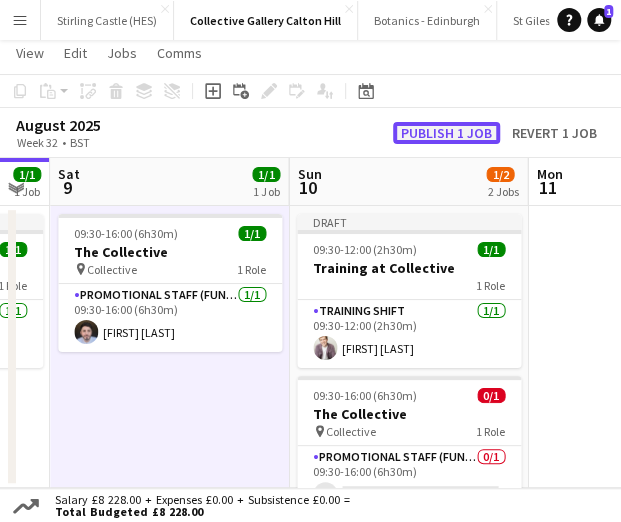 click on "Publish 1 job" 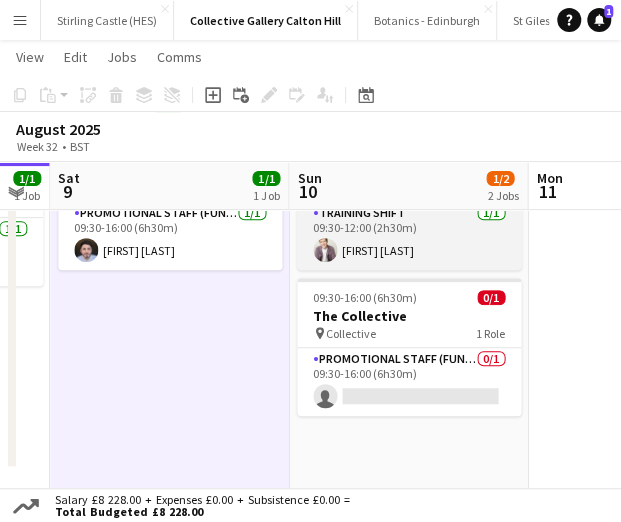 scroll, scrollTop: 74, scrollLeft: 0, axis: vertical 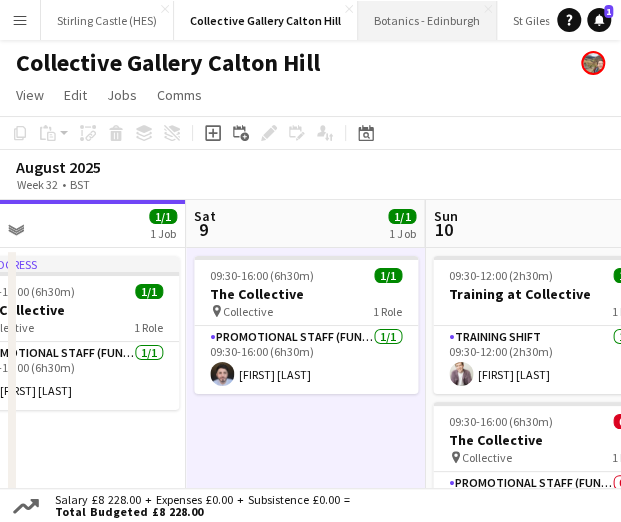 click on "Botanics - Edinburgh
Close" at bounding box center [427, 20] 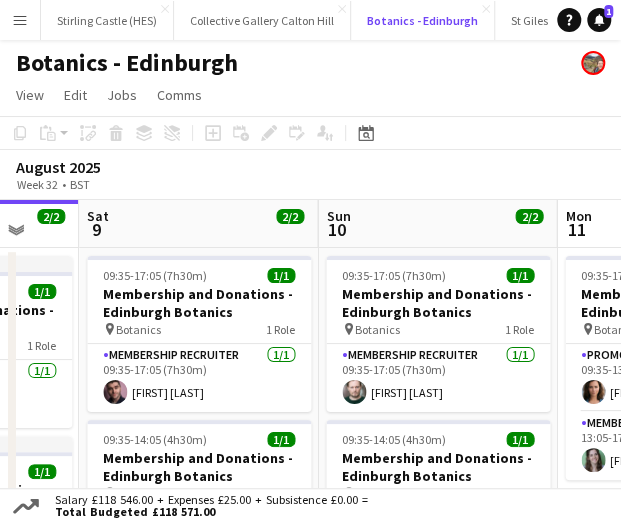 scroll, scrollTop: 0, scrollLeft: 637, axis: horizontal 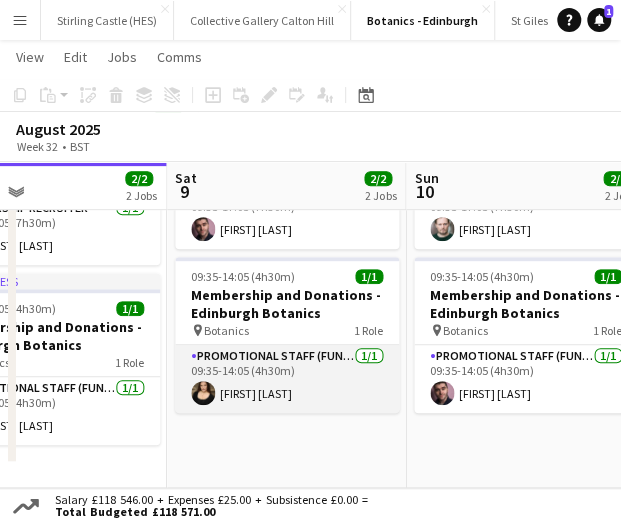 click on "Promotional Staff (Fundraiser)   1/1   [TIME]-[TIME] ([DURATION])
[FIRST] [LAST]" at bounding box center (287, 379) 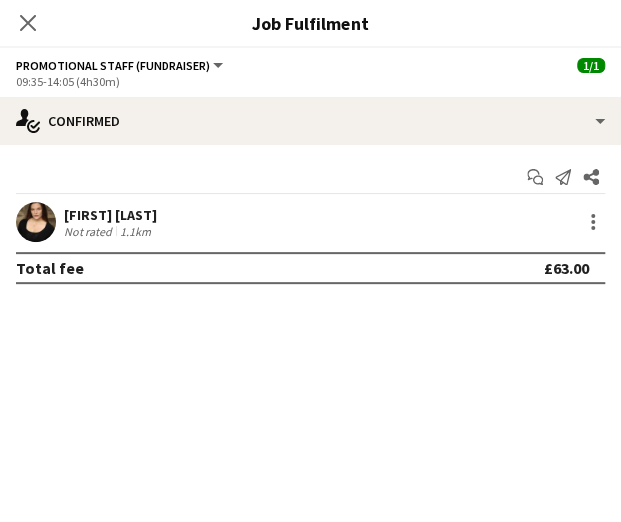 click at bounding box center [36, 222] 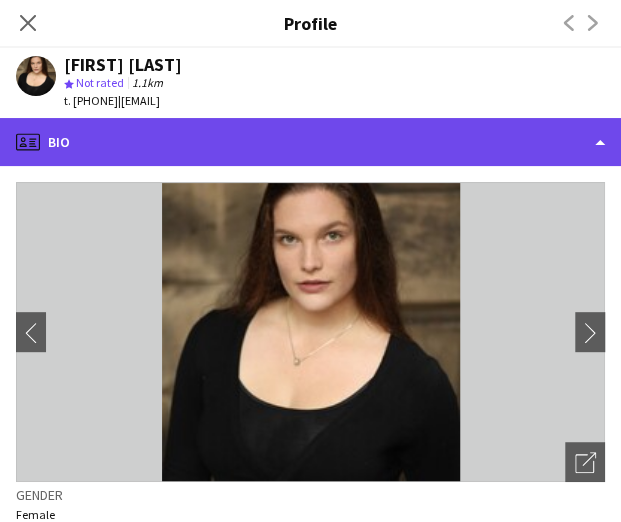 click on "profile
Bio" 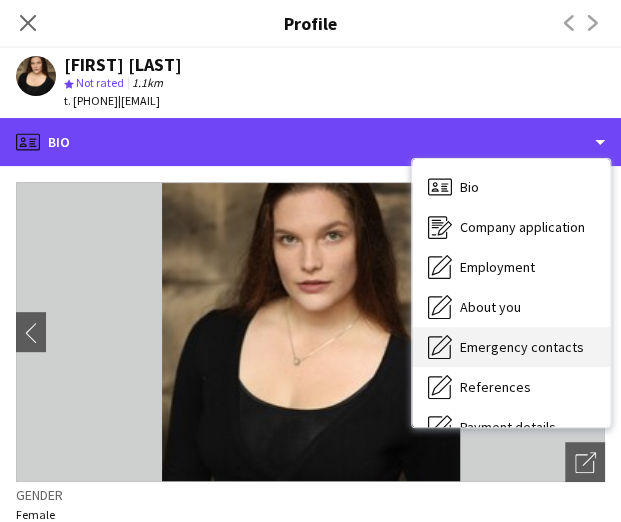 scroll, scrollTop: 228, scrollLeft: 0, axis: vertical 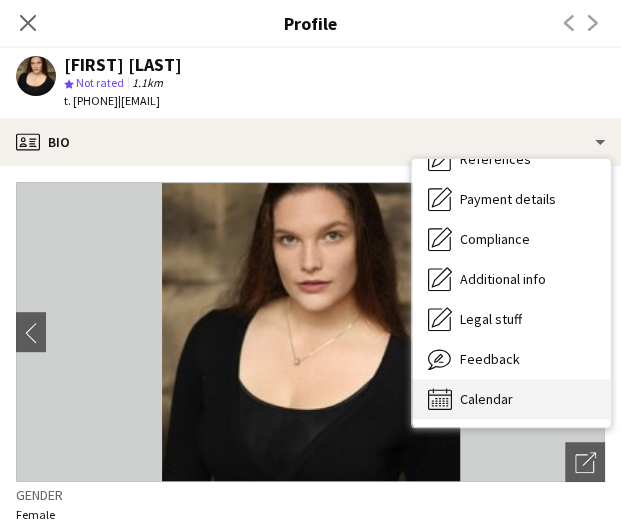 click on "Calendar" at bounding box center (486, 399) 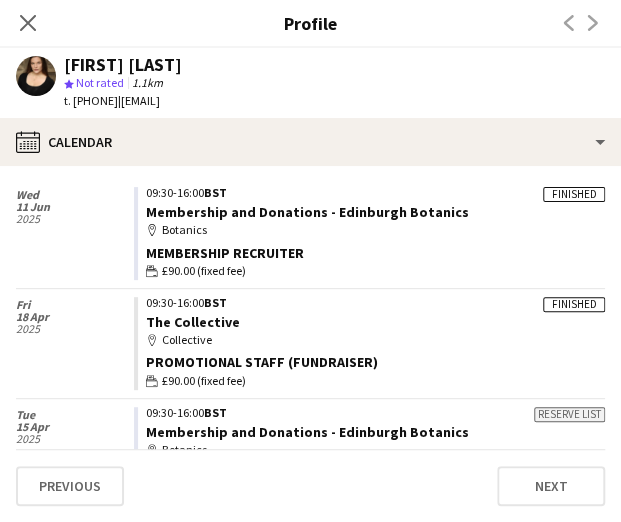 scroll, scrollTop: 828, scrollLeft: 0, axis: vertical 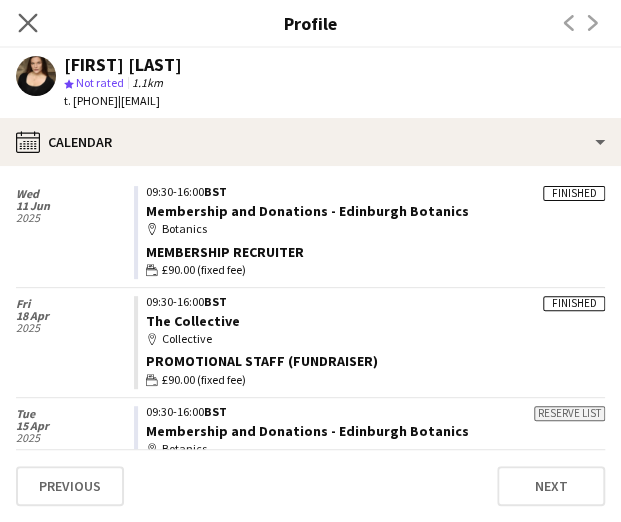 click on "Close pop-in" 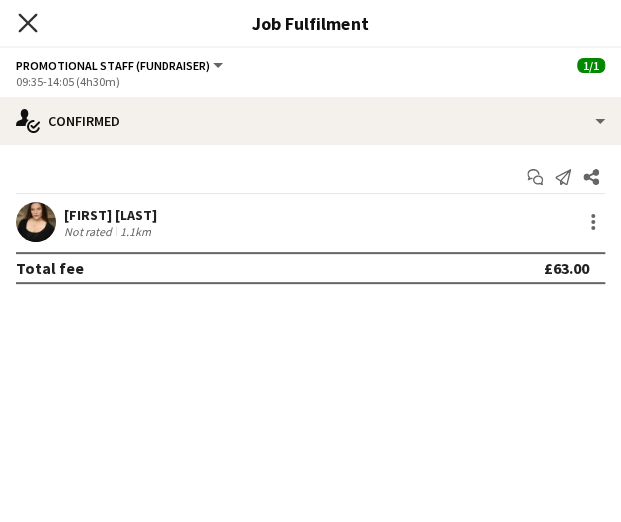 click on "Close pop-in" 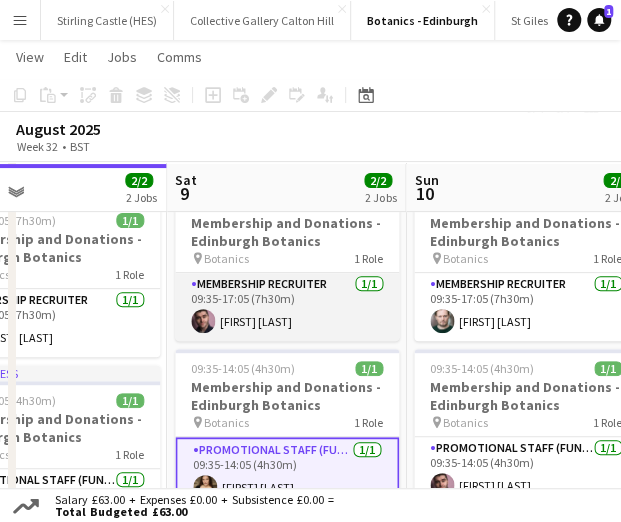 scroll, scrollTop: 67, scrollLeft: 0, axis: vertical 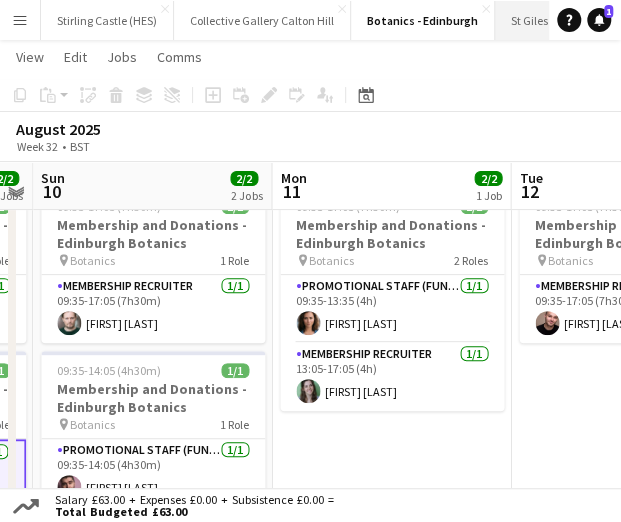 click on "St Giles Cathedral Edinburgh
Close" at bounding box center [584, 20] 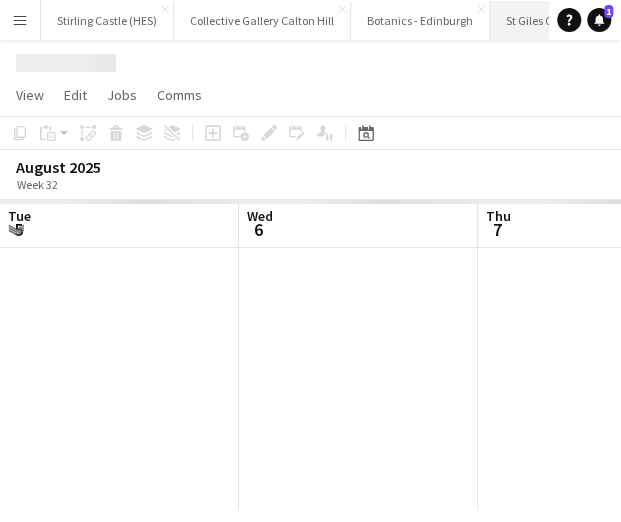 scroll, scrollTop: 0, scrollLeft: 478, axis: horizontal 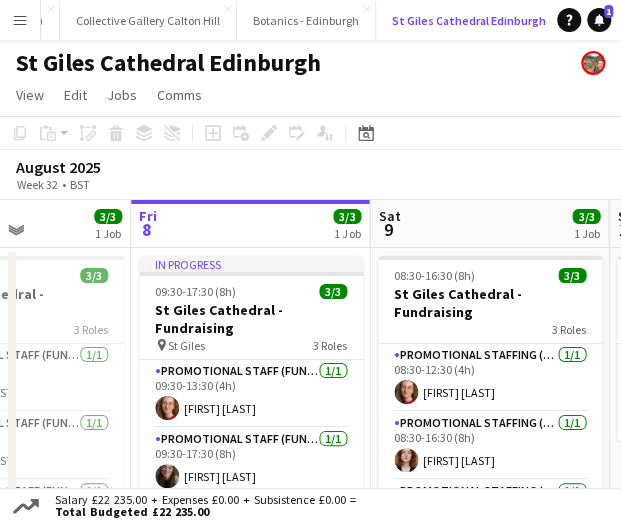 type 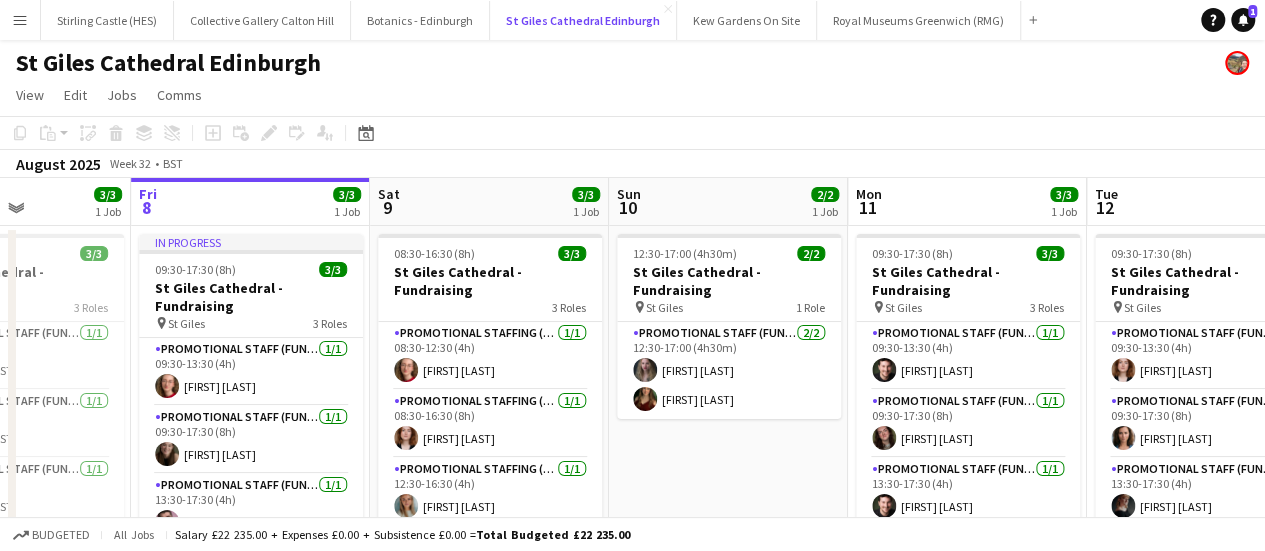 scroll, scrollTop: 0, scrollLeft: 0, axis: both 